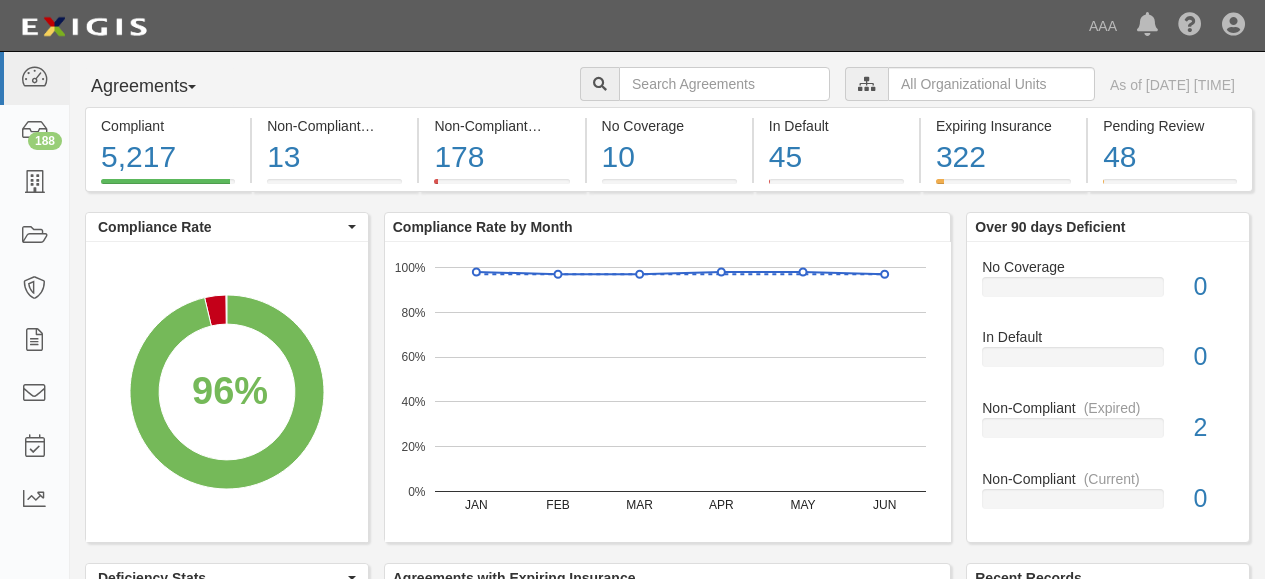 scroll, scrollTop: 0, scrollLeft: 0, axis: both 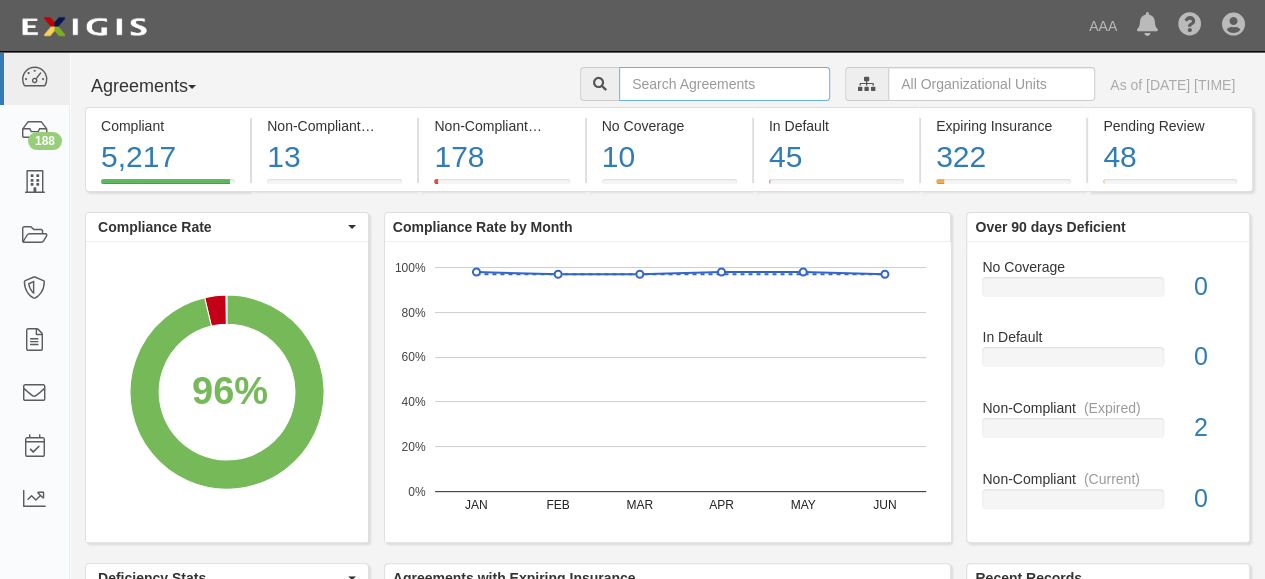 click at bounding box center (724, 84) 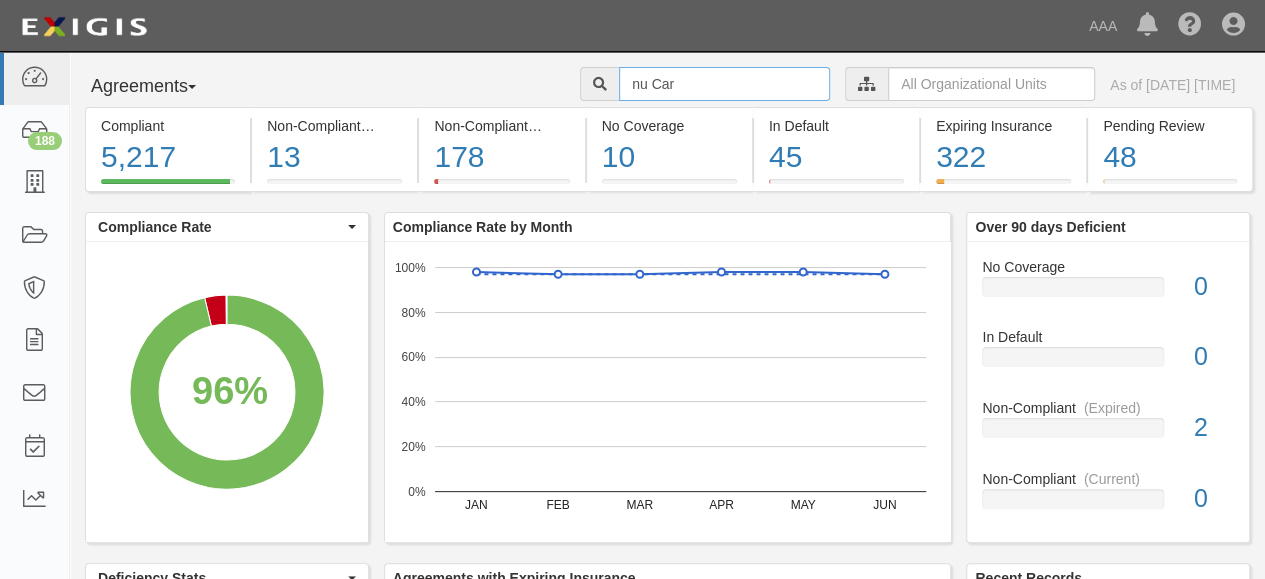type on "nu Car" 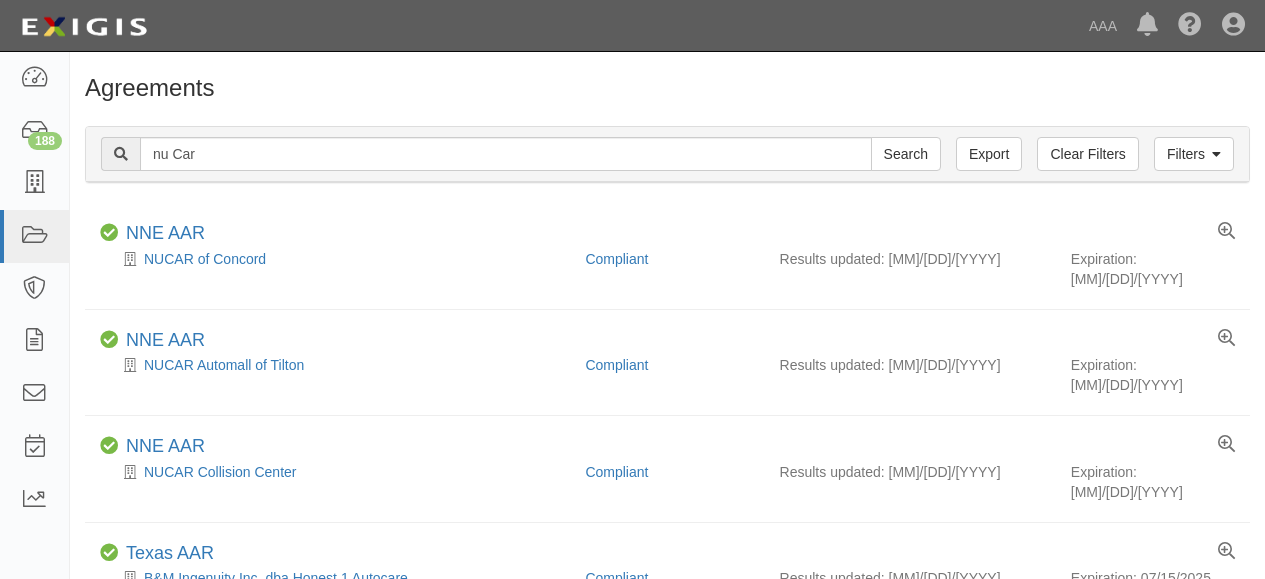 scroll, scrollTop: 0, scrollLeft: 0, axis: both 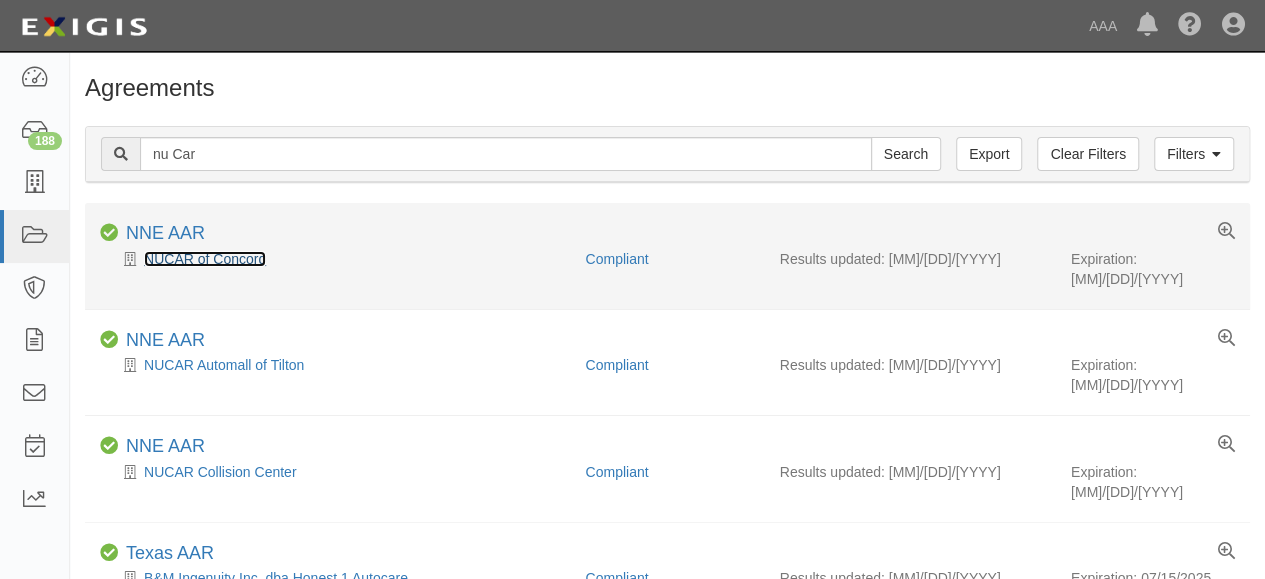click on "NUCAR of Concord" at bounding box center (205, 259) 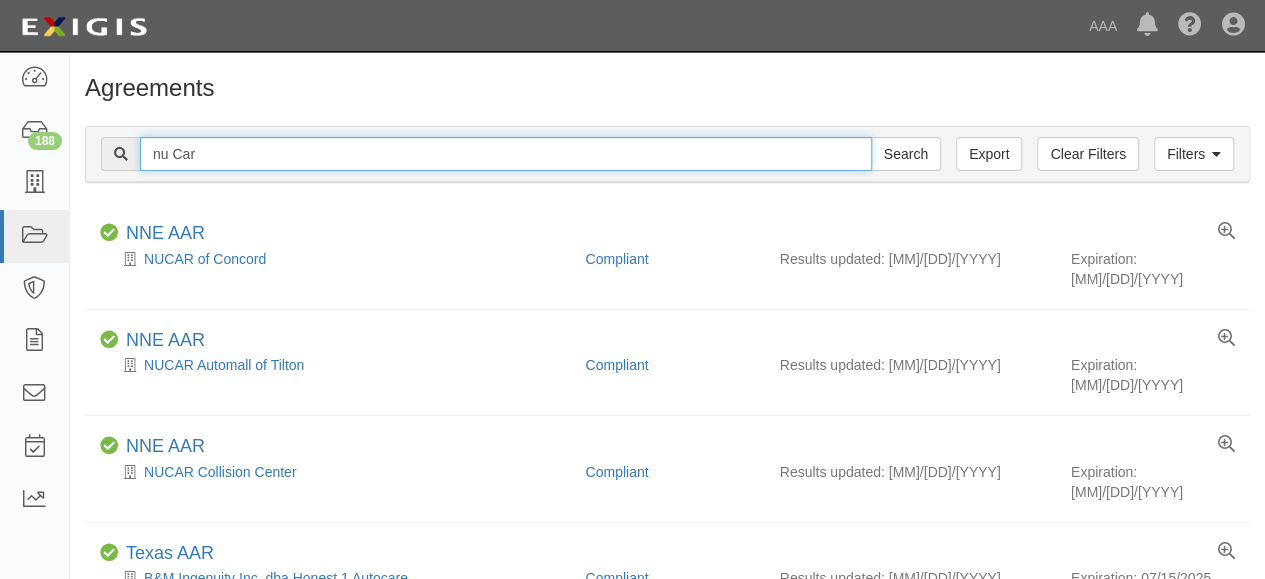 click on "nu Car" at bounding box center (506, 154) 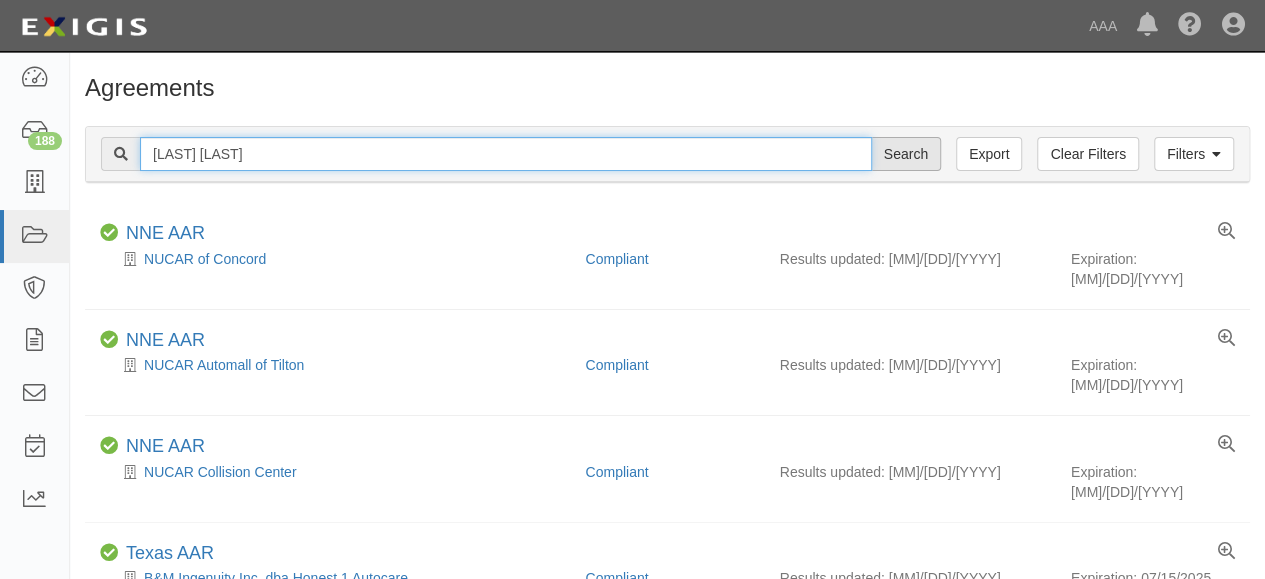 type on "BILL DODGE" 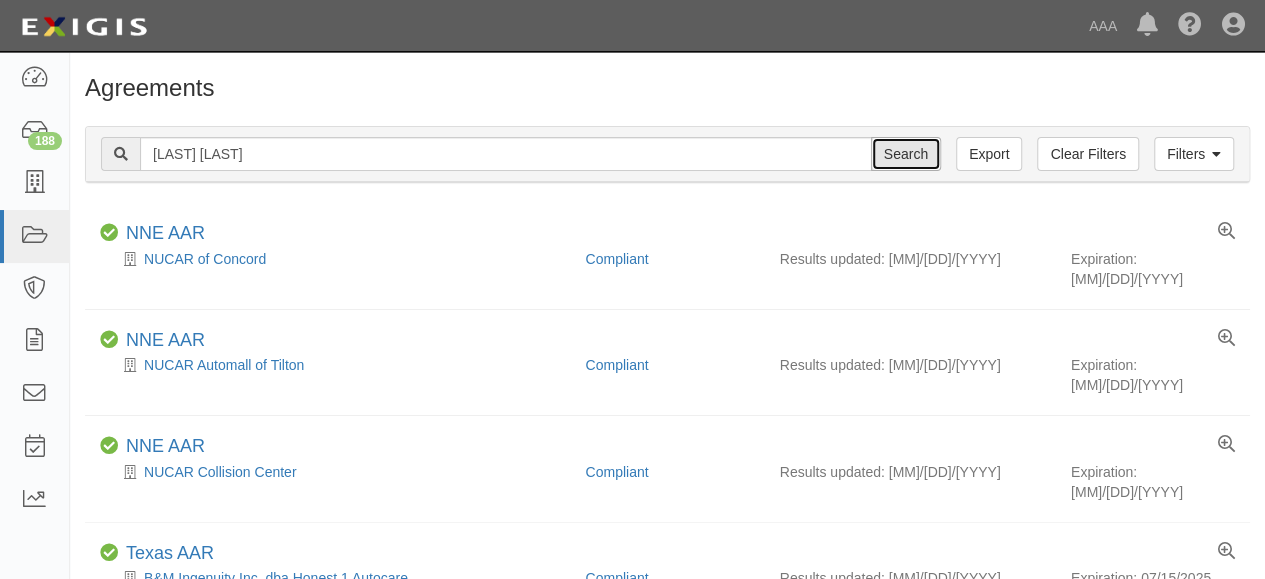 click on "Search" at bounding box center [906, 154] 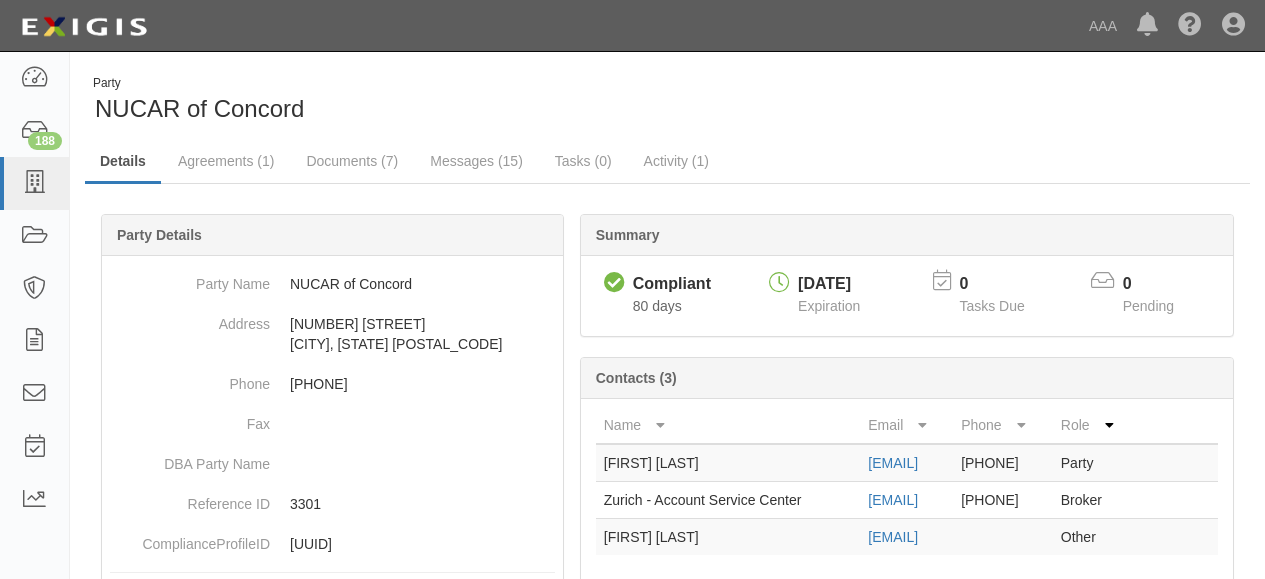 scroll, scrollTop: 0, scrollLeft: 0, axis: both 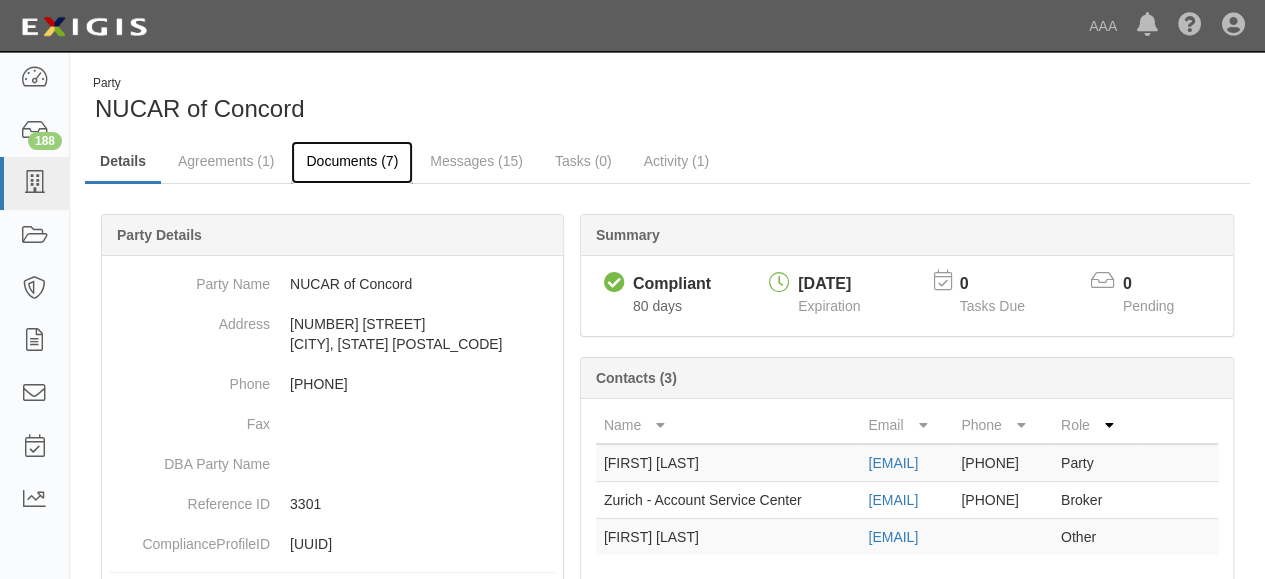 click on "Documents (7)" at bounding box center [352, 162] 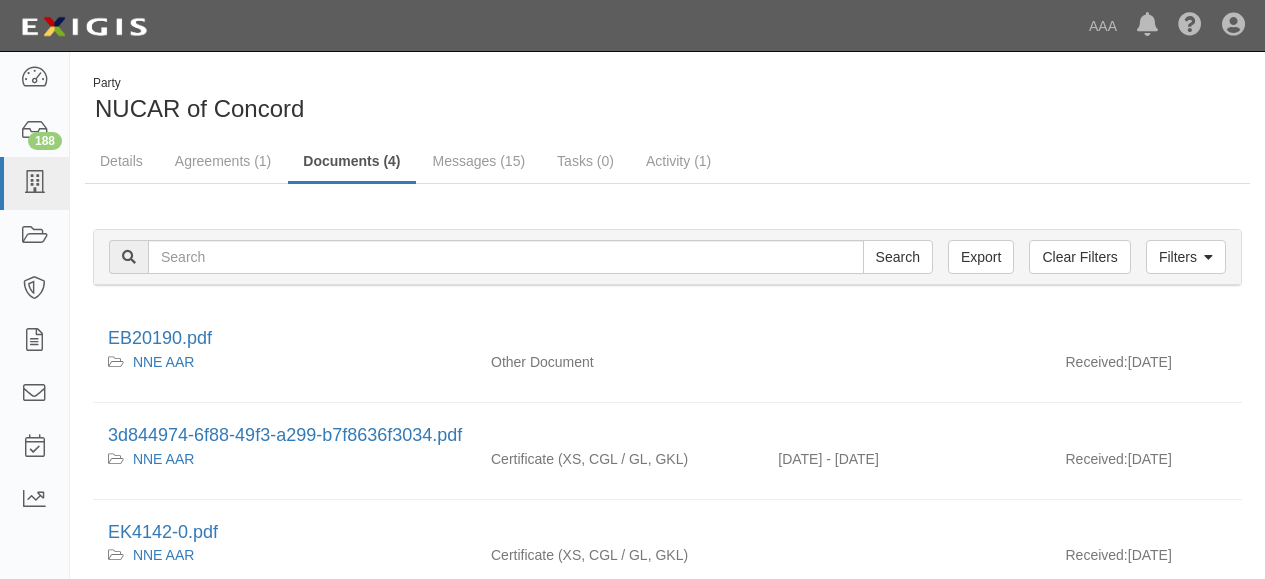 scroll, scrollTop: 0, scrollLeft: 0, axis: both 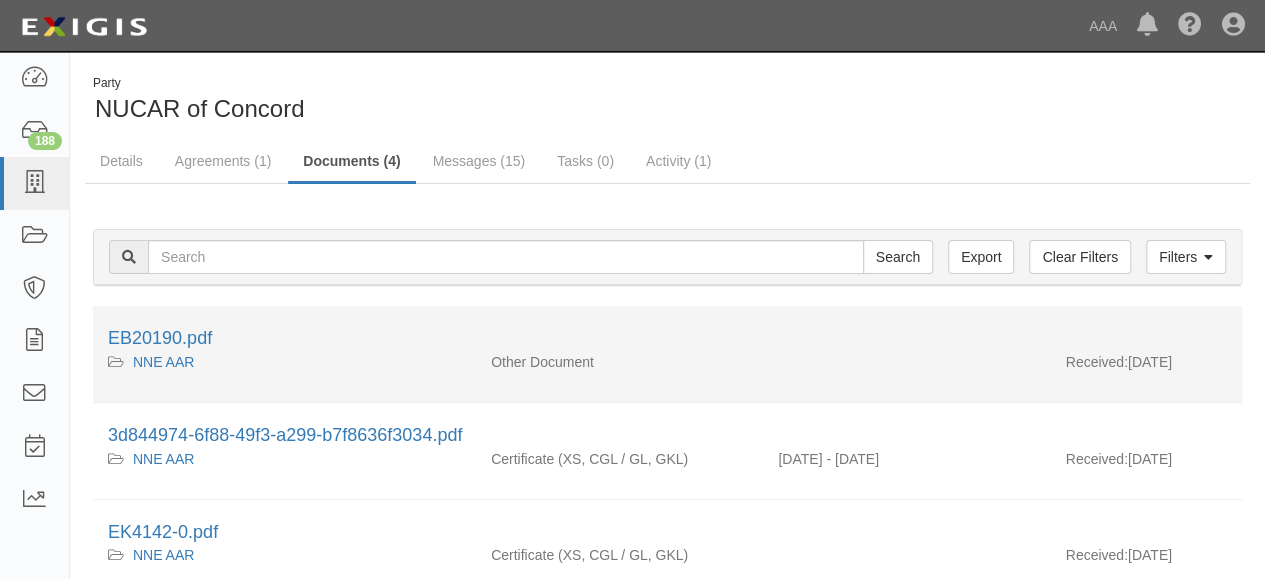 click on "EB20190.pdf" at bounding box center [667, 339] 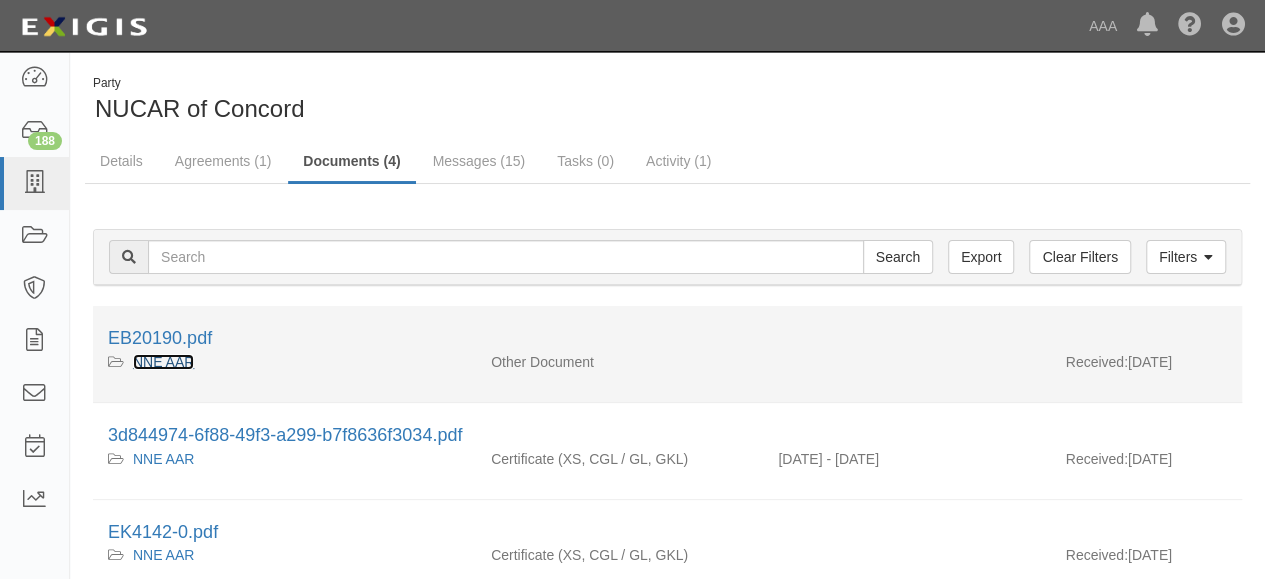 click on "NNE AAR" at bounding box center (163, 362) 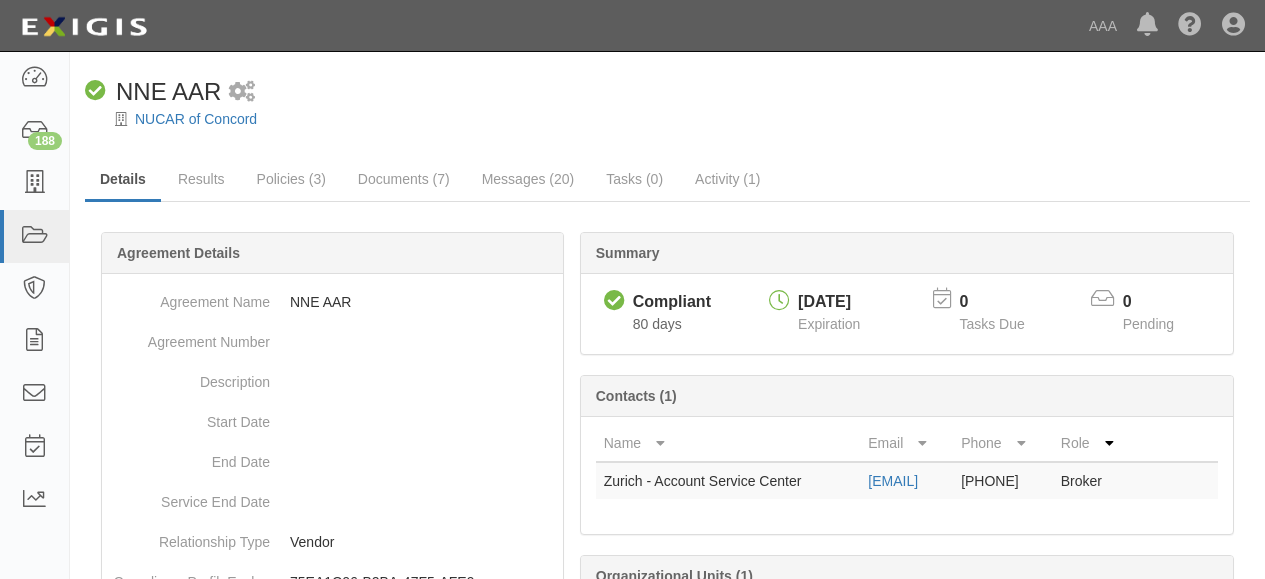 scroll, scrollTop: 0, scrollLeft: 0, axis: both 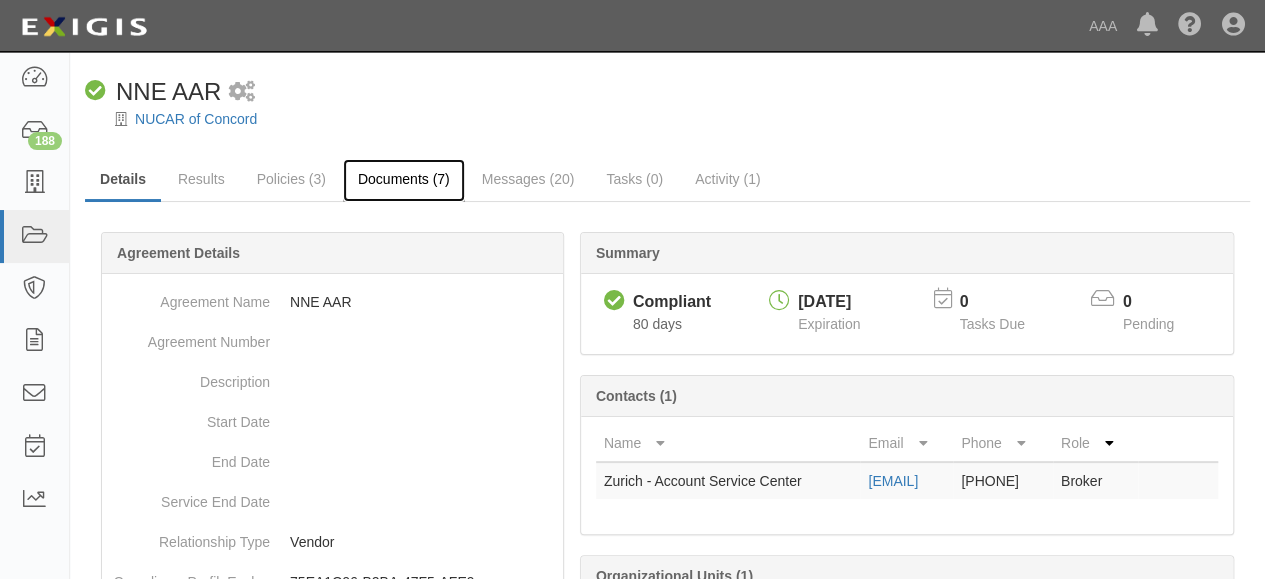 click on "Documents (7)" at bounding box center [404, 180] 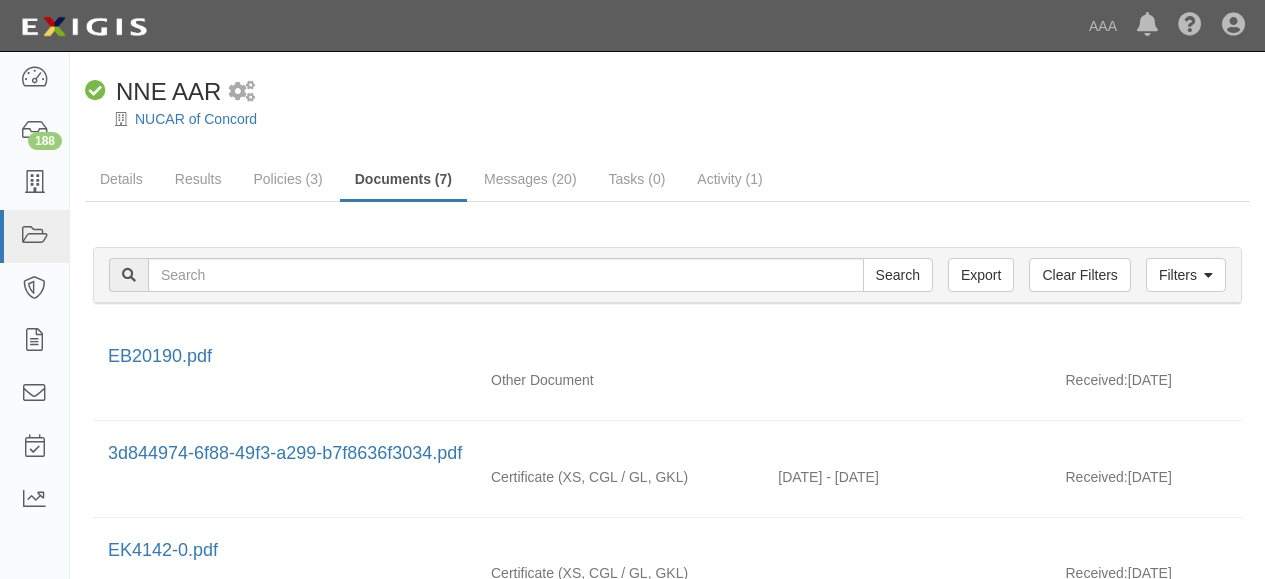 scroll, scrollTop: 0, scrollLeft: 0, axis: both 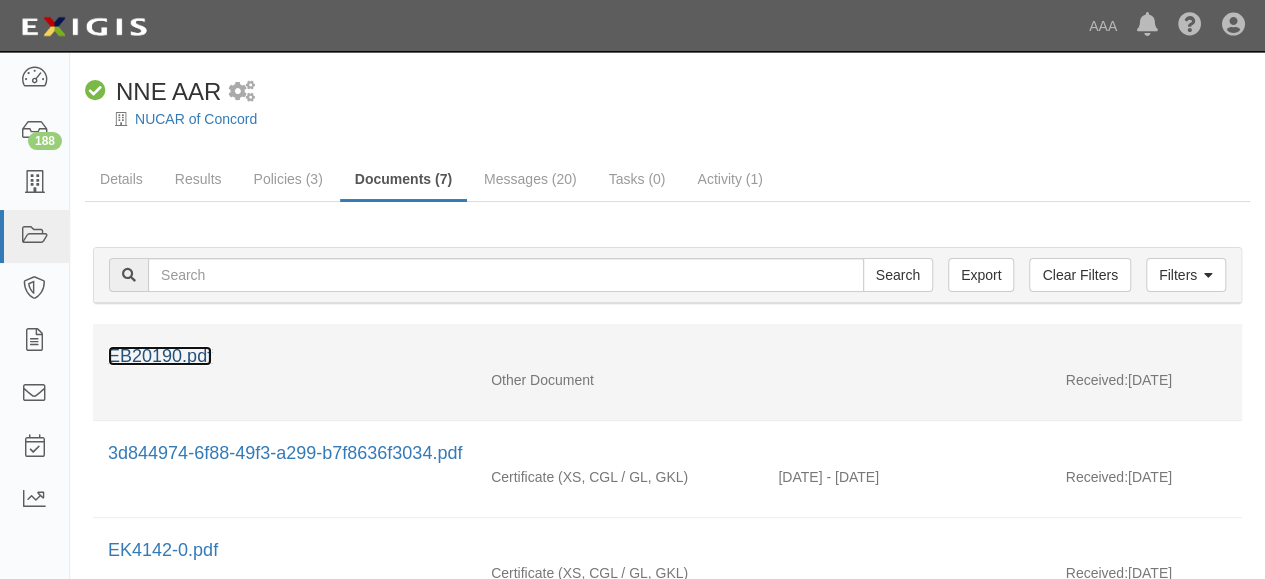 click on "EB20190.pdf" at bounding box center [160, 356] 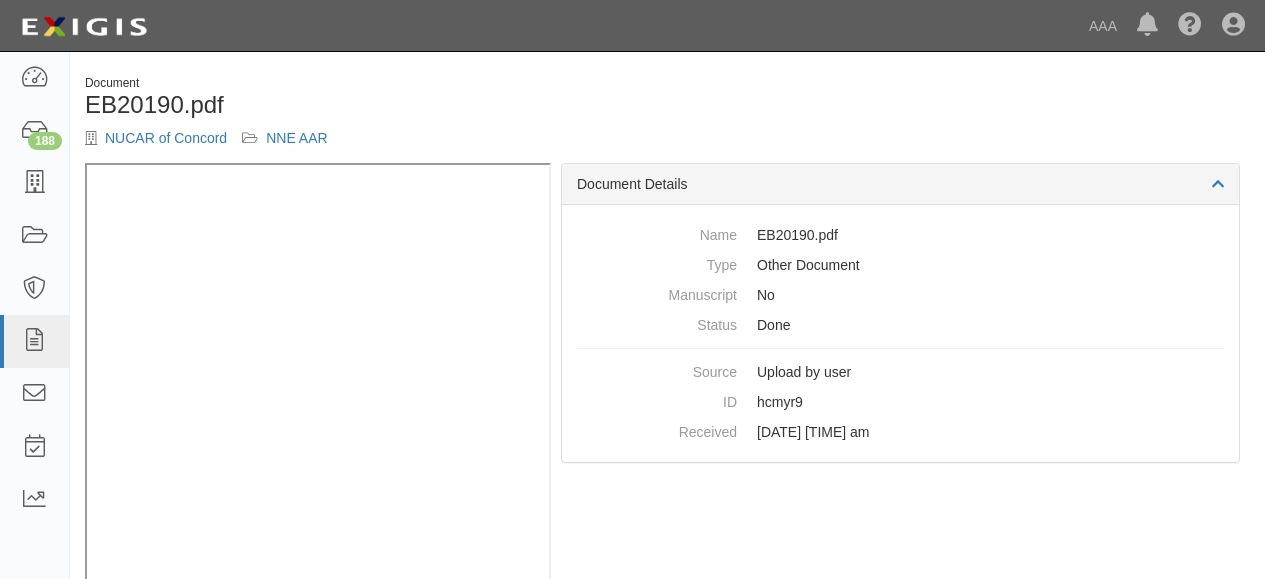 scroll, scrollTop: 0, scrollLeft: 0, axis: both 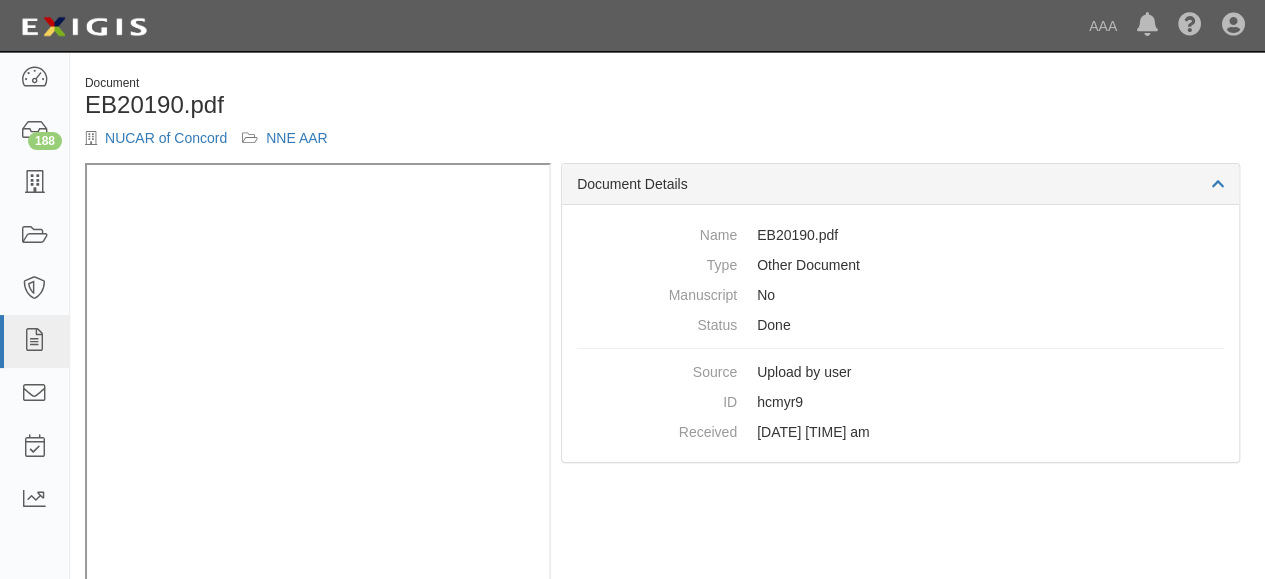 drag, startPoint x: 882, startPoint y: 3, endPoint x: 950, endPoint y: 124, distance: 138.79842 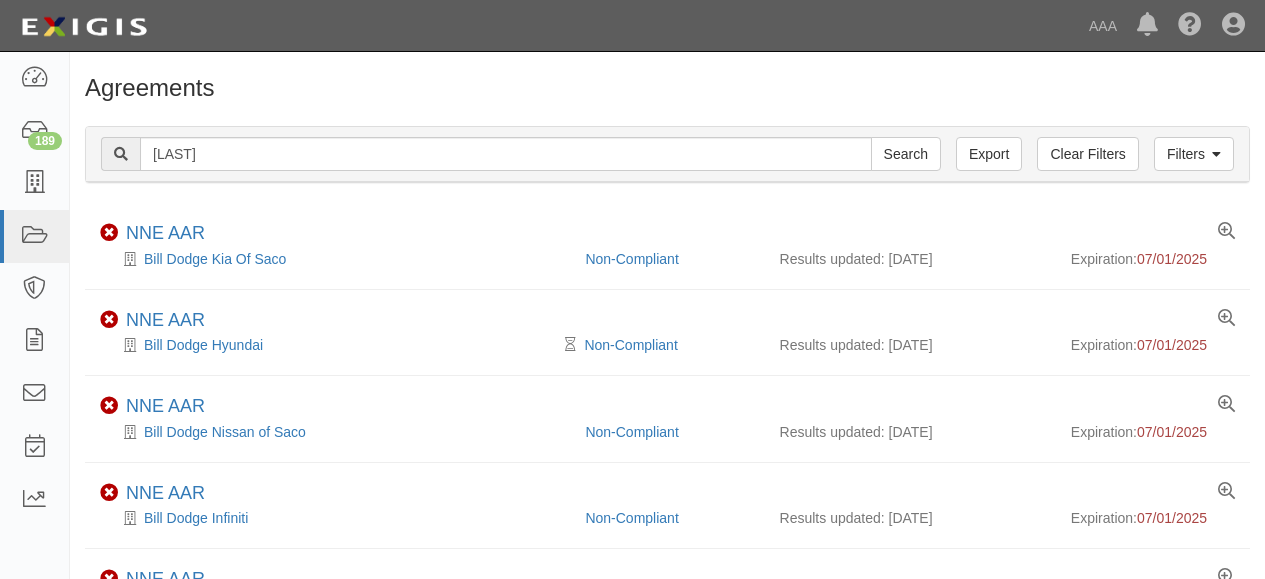 scroll, scrollTop: 0, scrollLeft: 0, axis: both 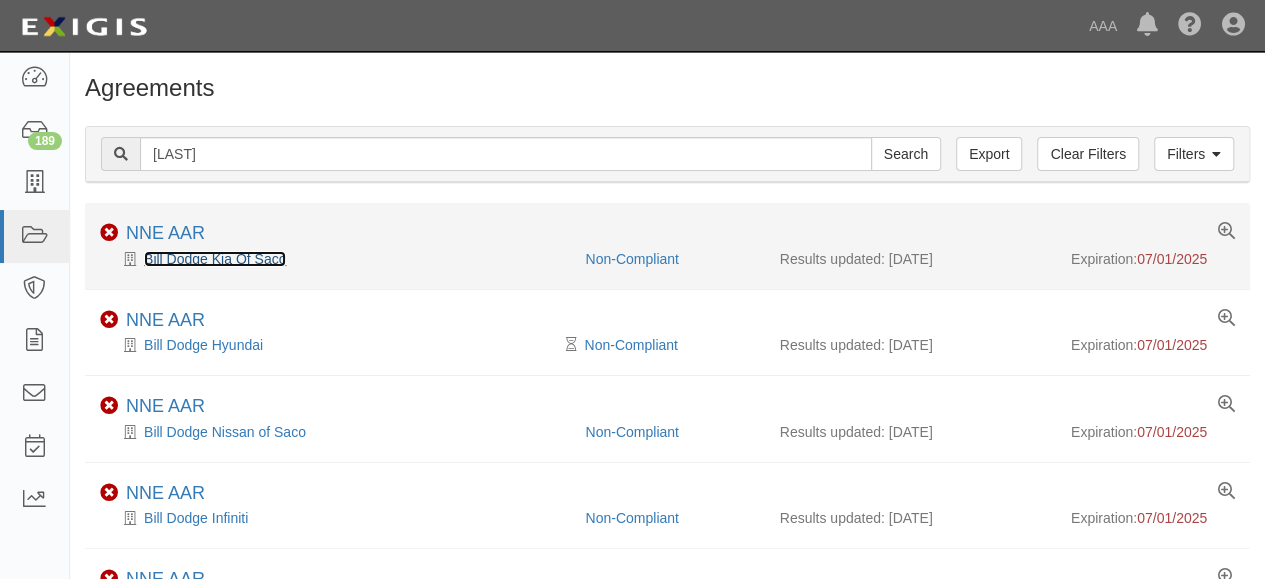 click on "Bill Dodge Kia Of Saco" at bounding box center (215, 259) 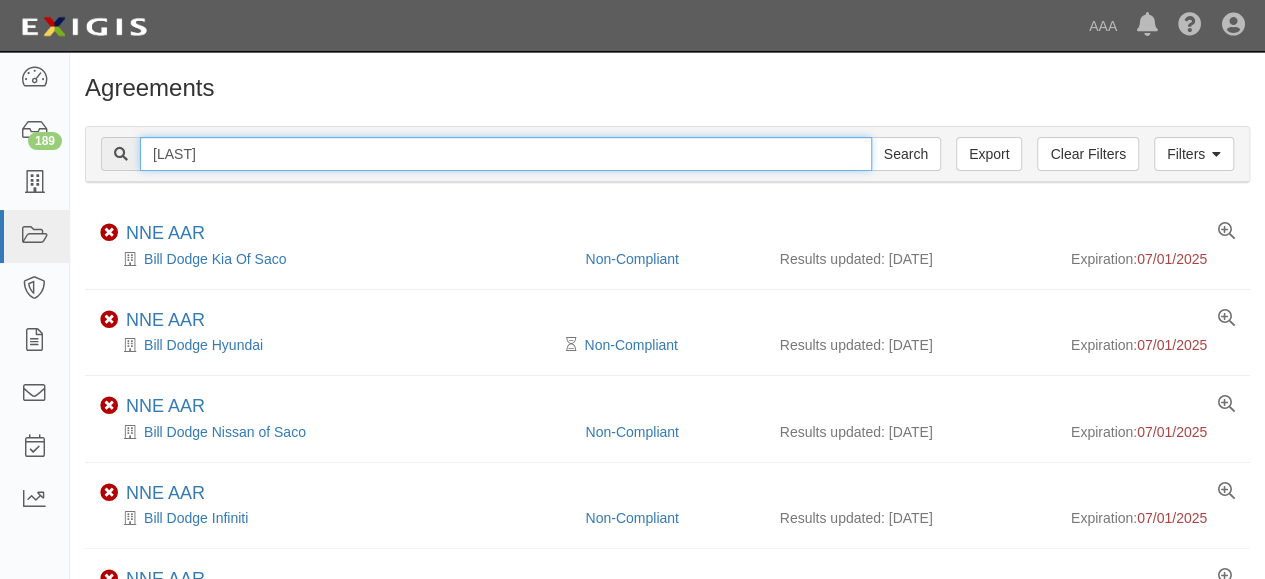 click on "BILL DODGE" at bounding box center [506, 154] 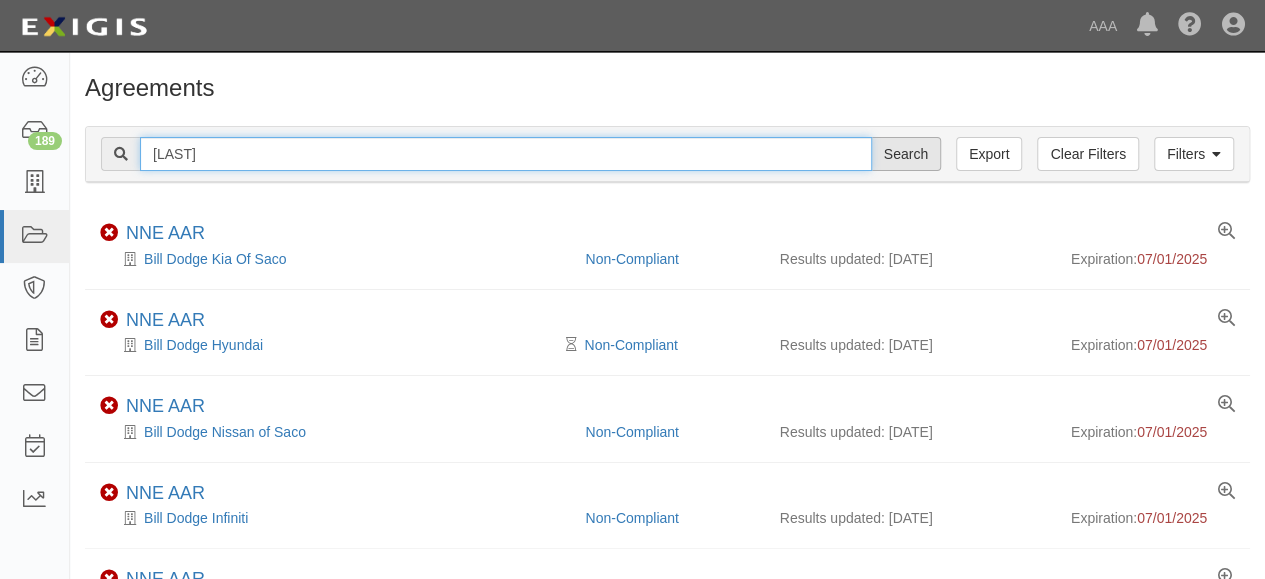 type on "GRIFFETH" 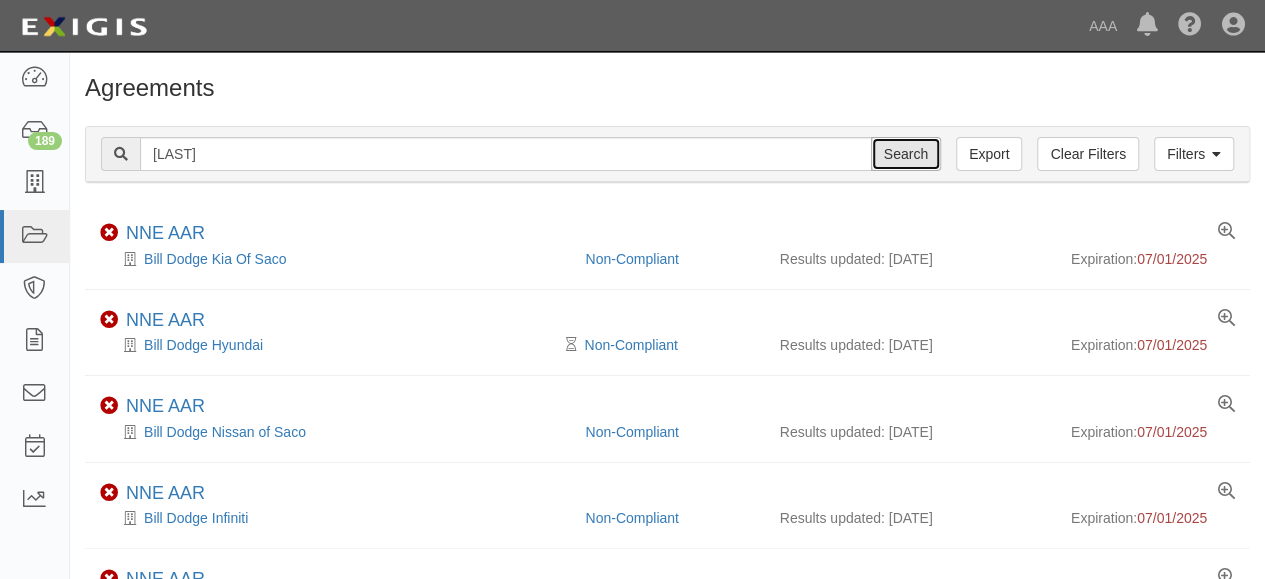 click on "Search" at bounding box center [906, 154] 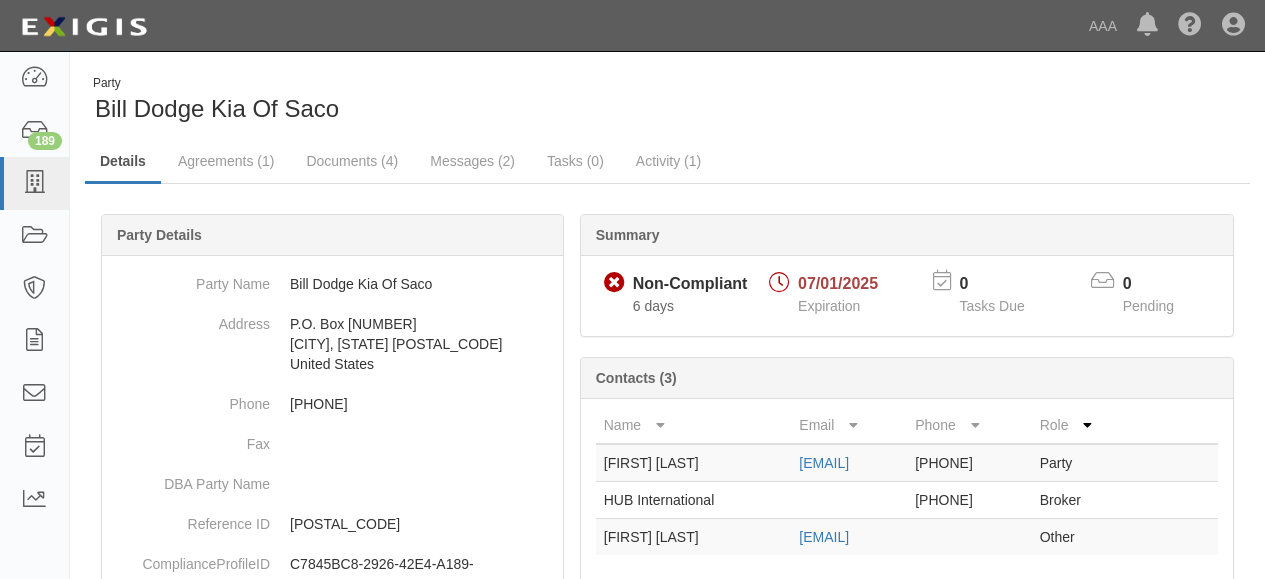 scroll, scrollTop: 0, scrollLeft: 0, axis: both 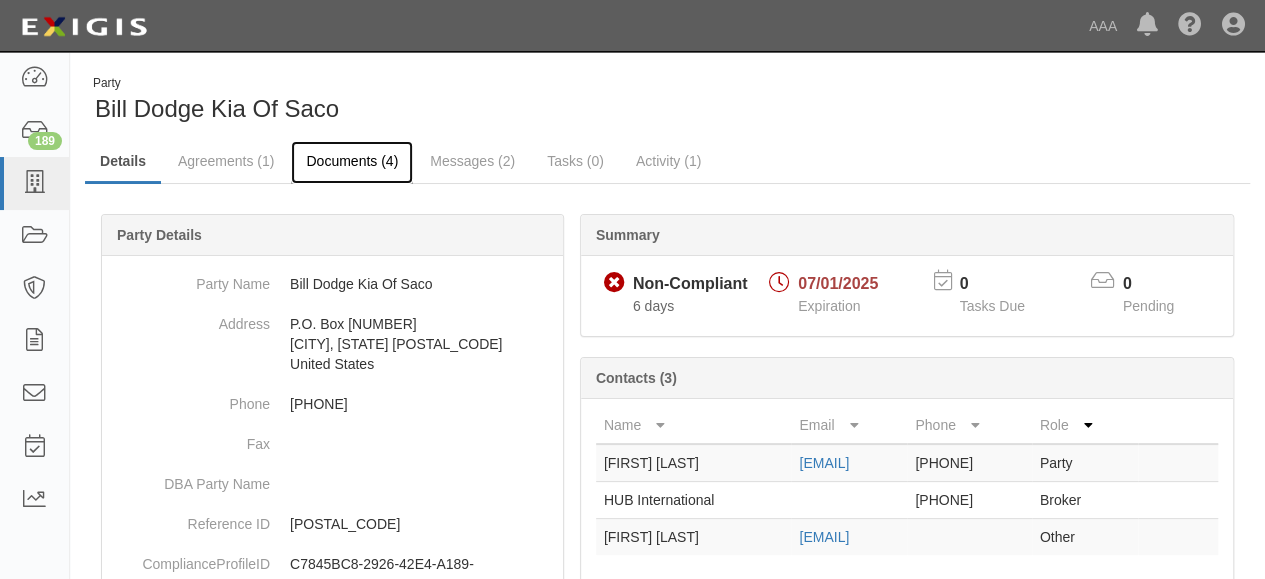 click on "Documents (4)" at bounding box center (352, 162) 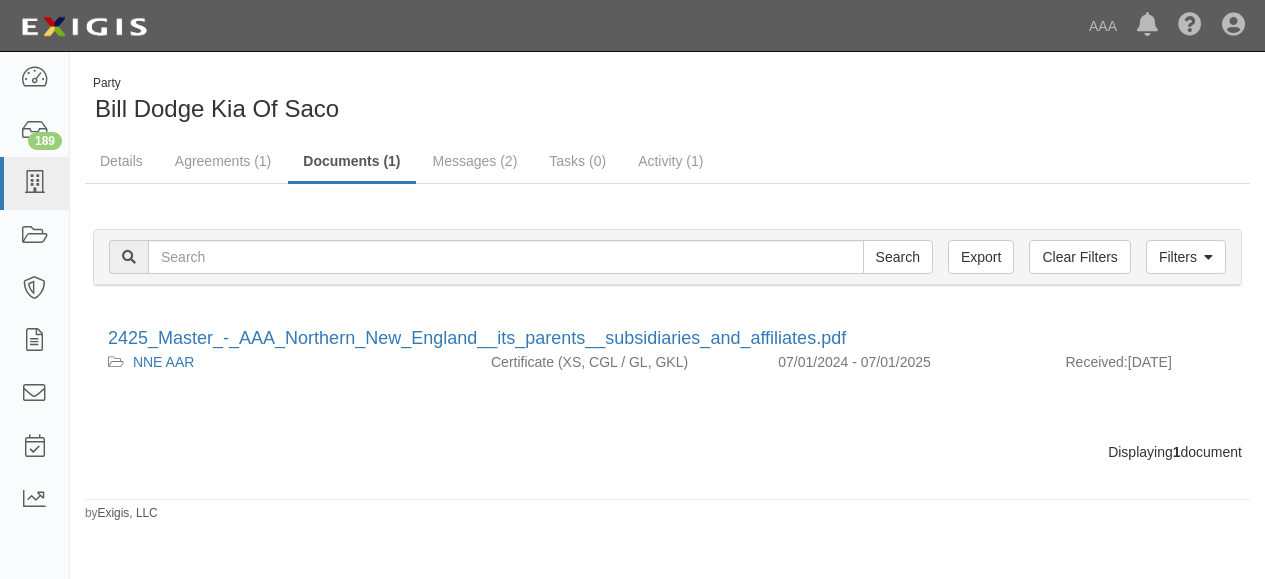 scroll, scrollTop: 0, scrollLeft: 0, axis: both 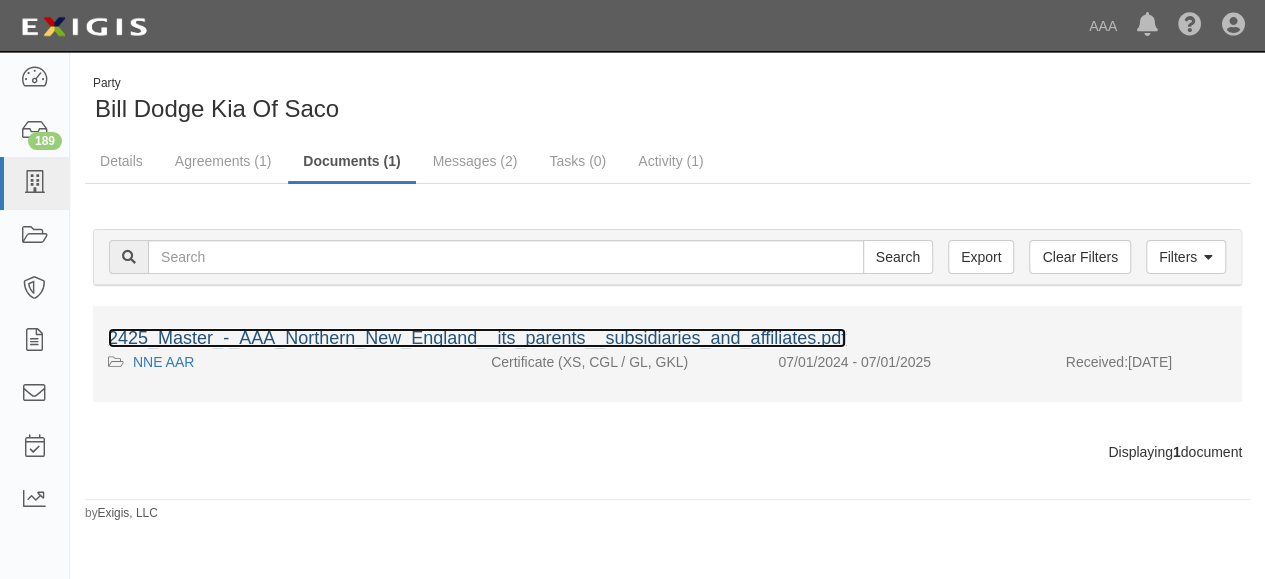 click on "2425_Master_-_AAA_Northern_New_England__its_parents__subsidiaries_and_affiliates.pdf" at bounding box center [477, 338] 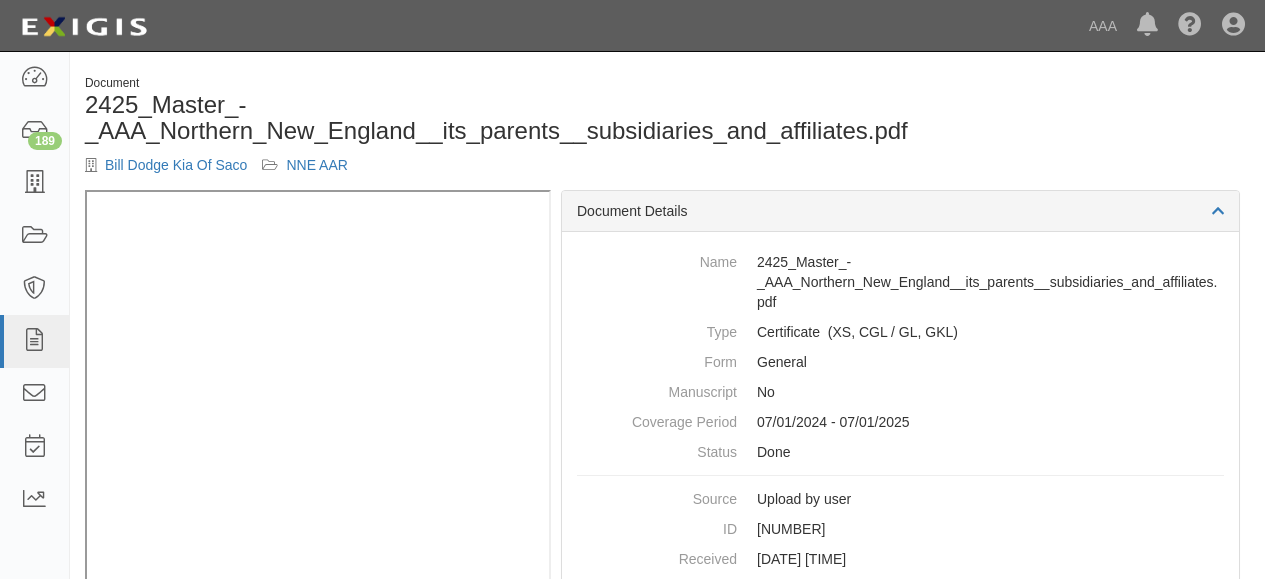 scroll, scrollTop: 0, scrollLeft: 0, axis: both 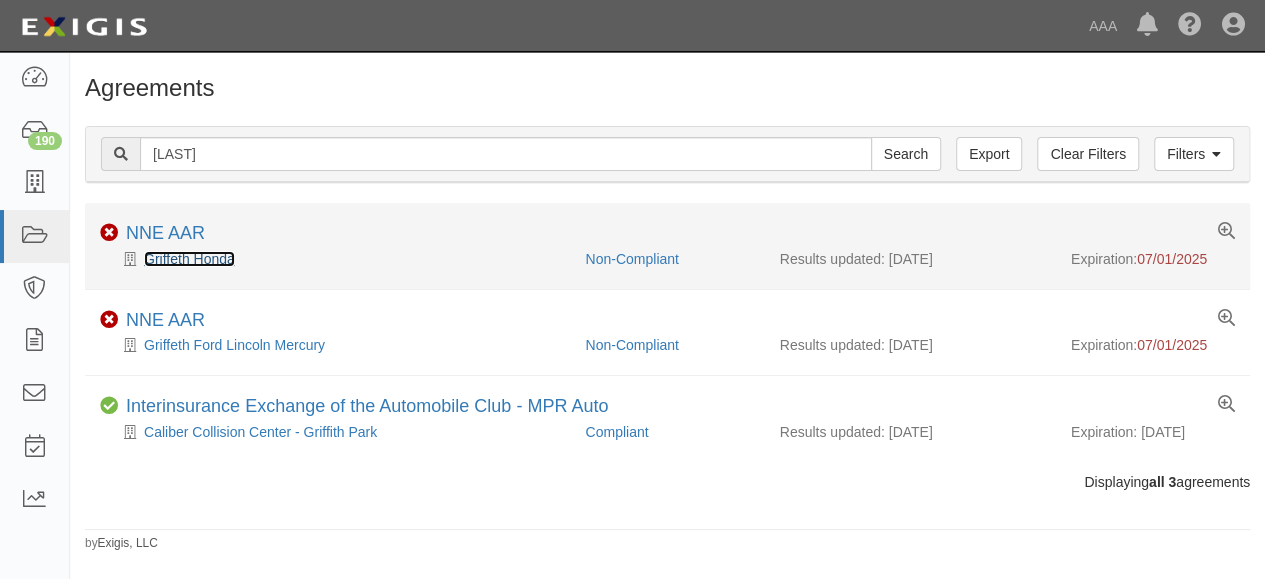 click on "Griffeth Honda" at bounding box center (189, 259) 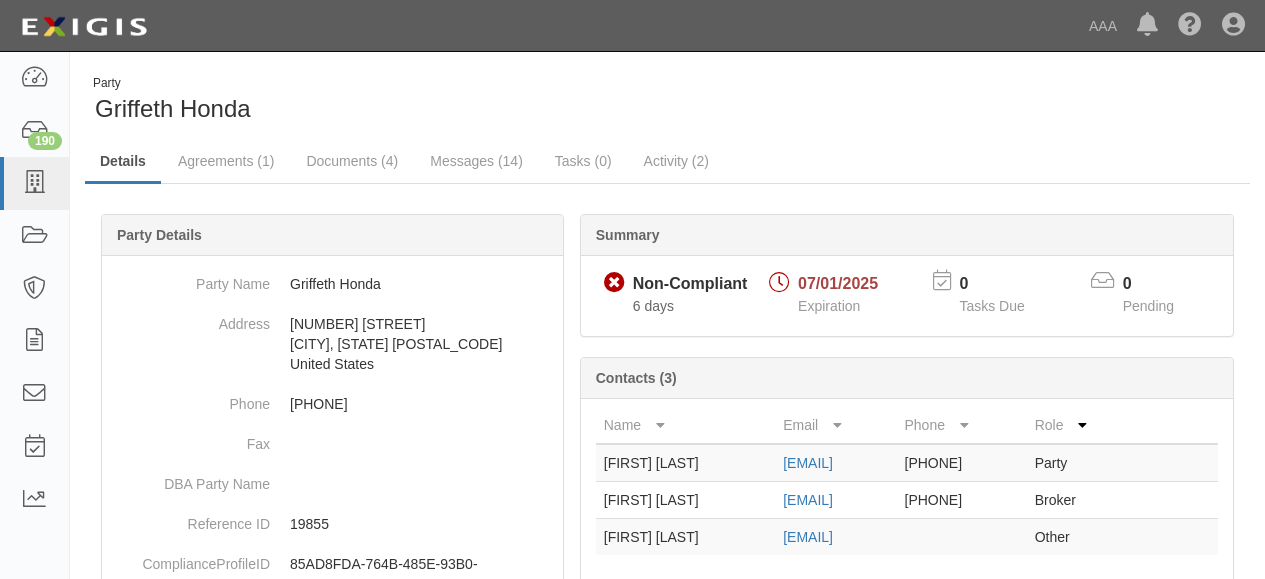 scroll, scrollTop: 0, scrollLeft: 0, axis: both 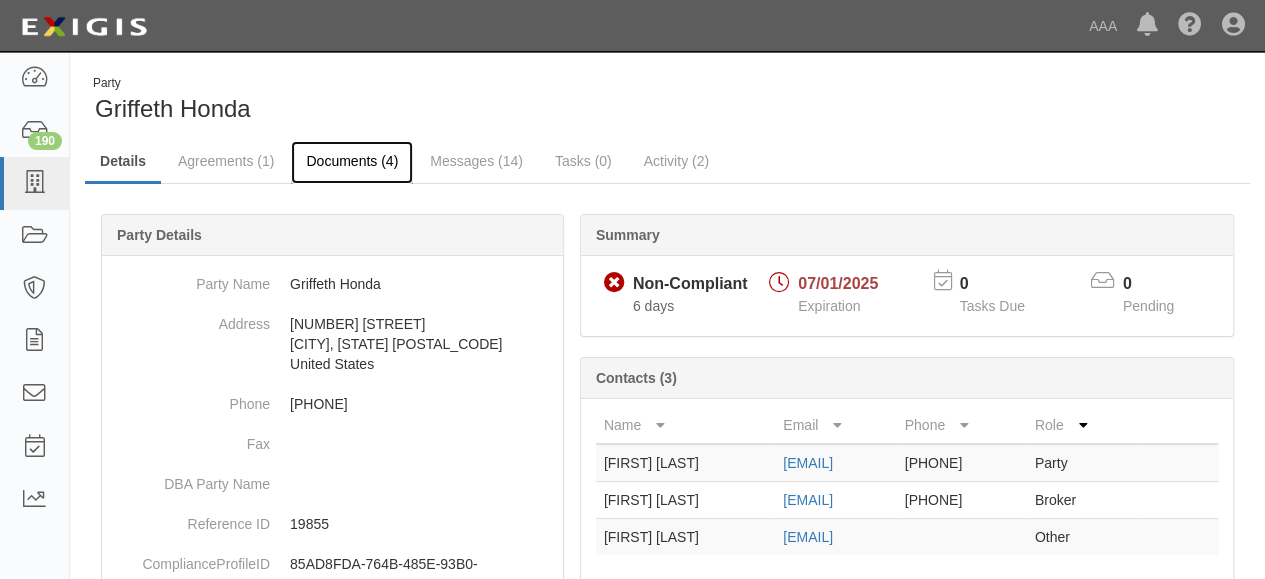 click on "Documents (4)" at bounding box center [352, 162] 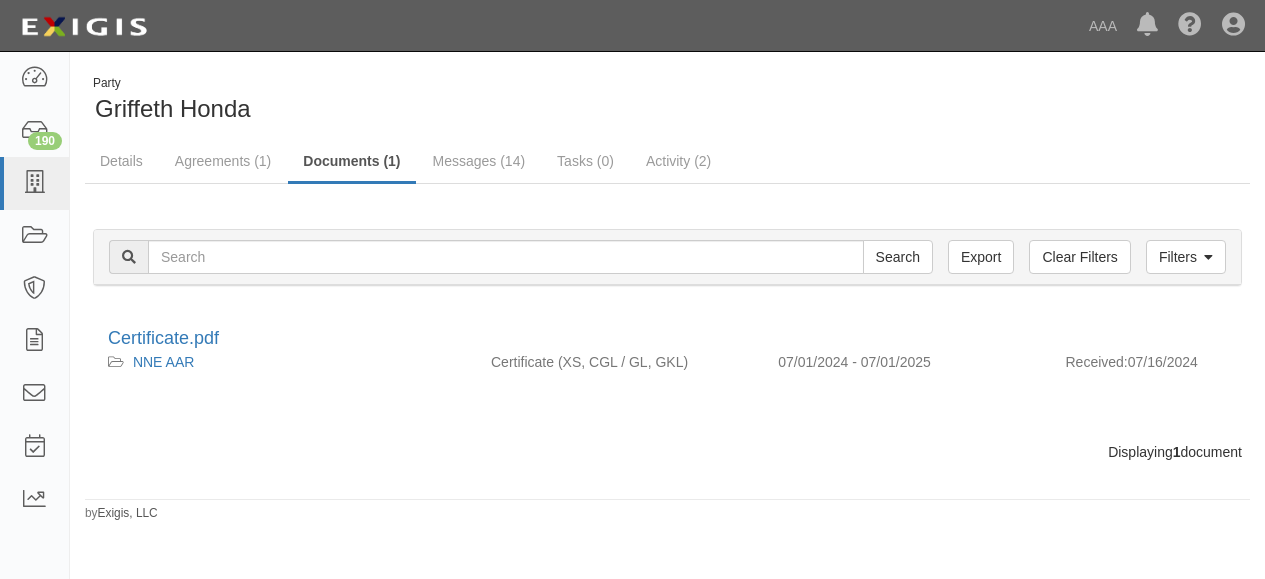 scroll, scrollTop: 0, scrollLeft: 0, axis: both 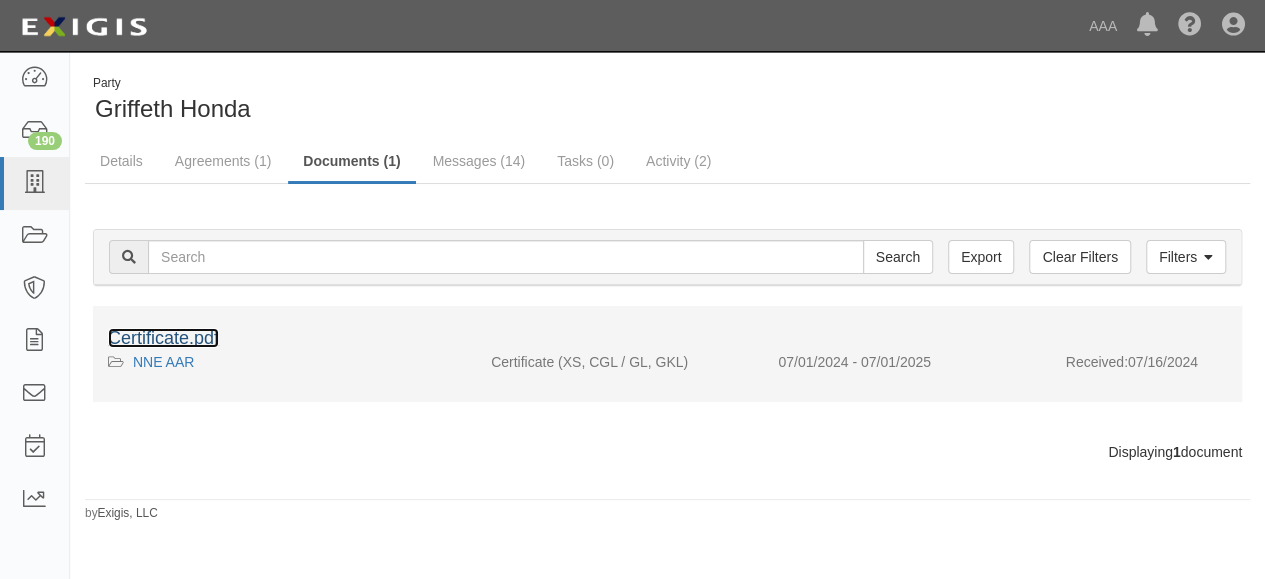 click on "Certificate.pdf" at bounding box center [163, 338] 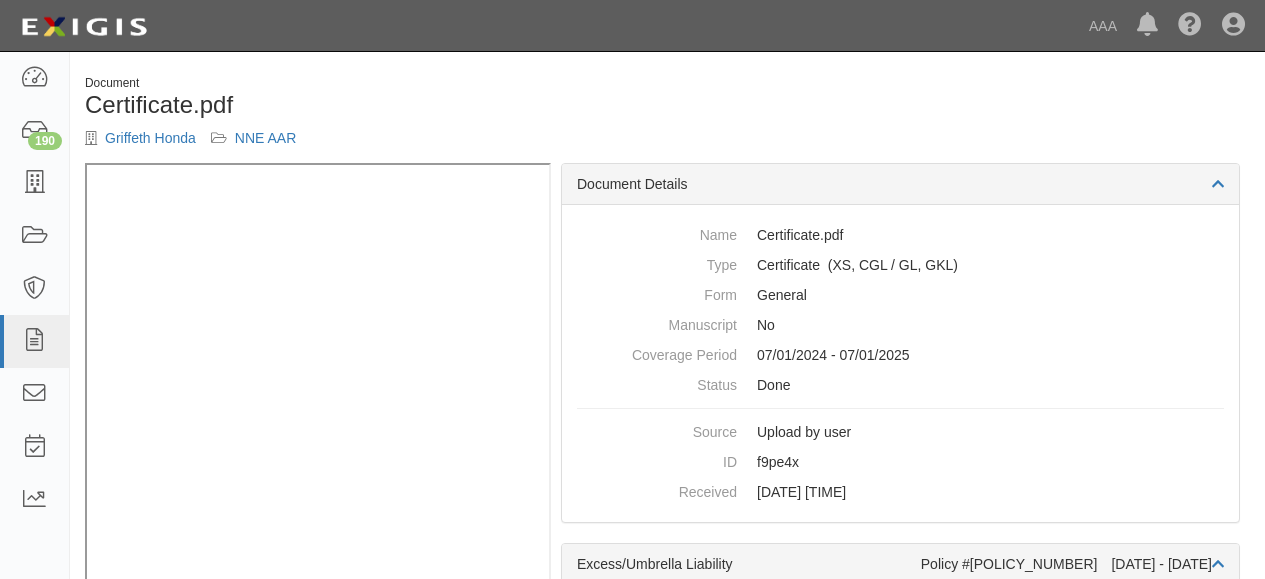 scroll, scrollTop: 0, scrollLeft: 0, axis: both 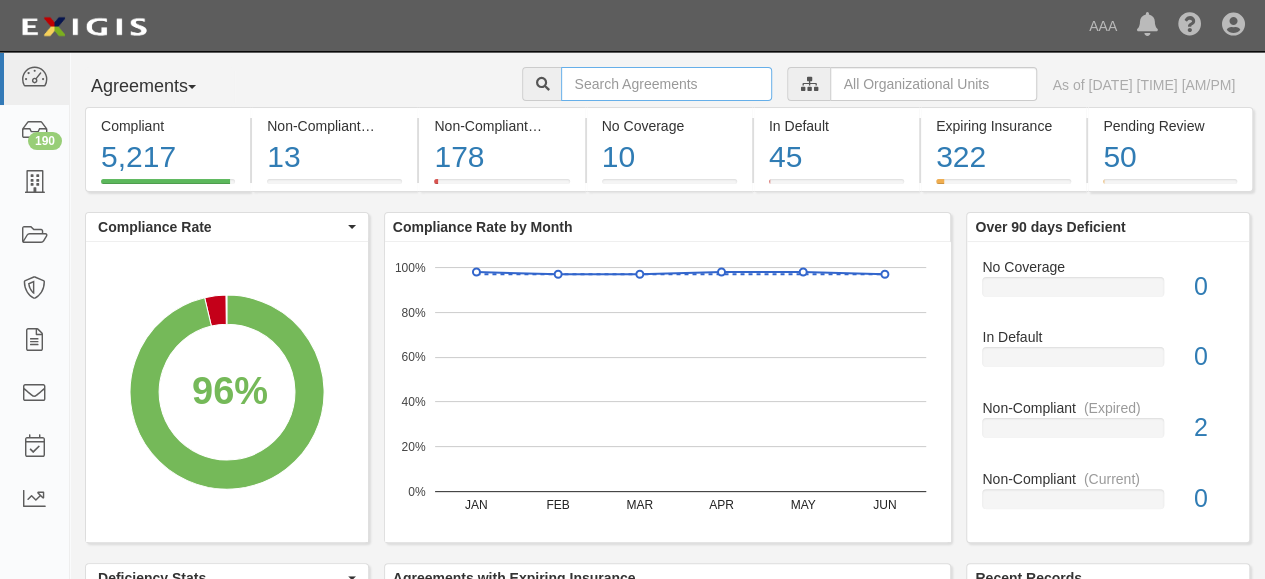 click at bounding box center (666, 84) 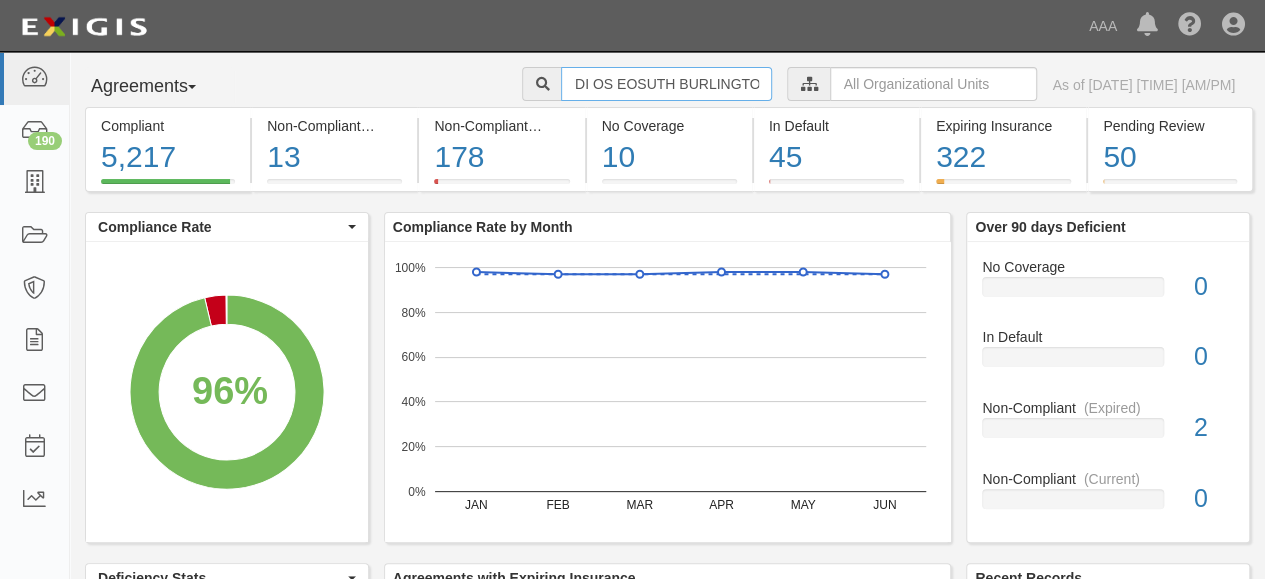 scroll, scrollTop: 0, scrollLeft: 29, axis: horizontal 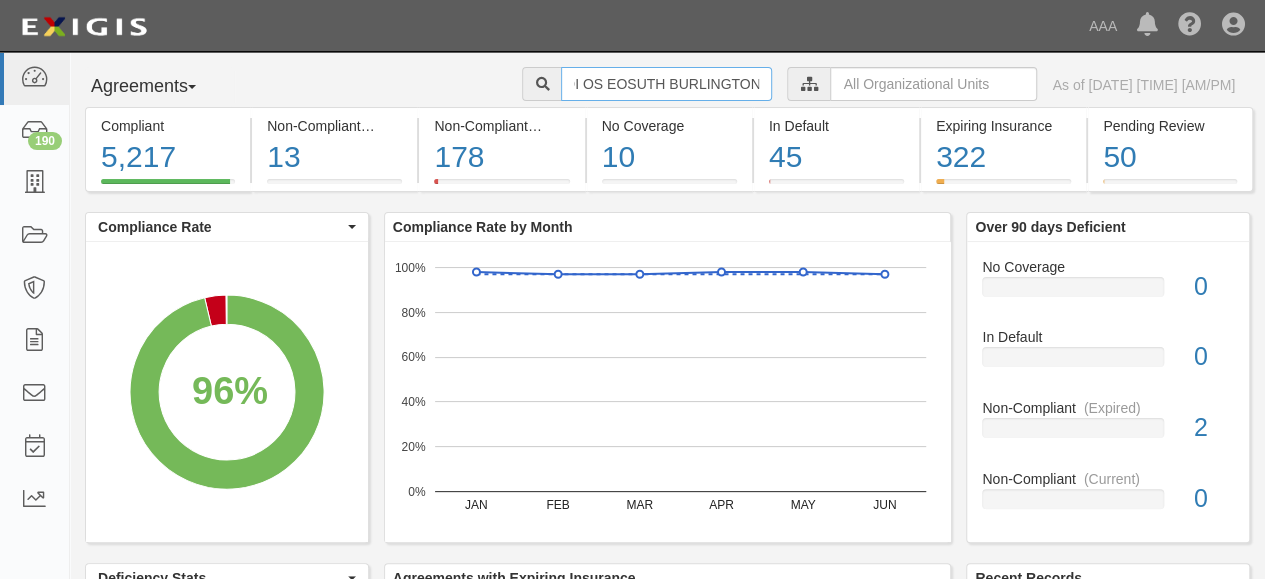 click on "AUDI OS EOSUTH BURLINGTON" at bounding box center [666, 84] 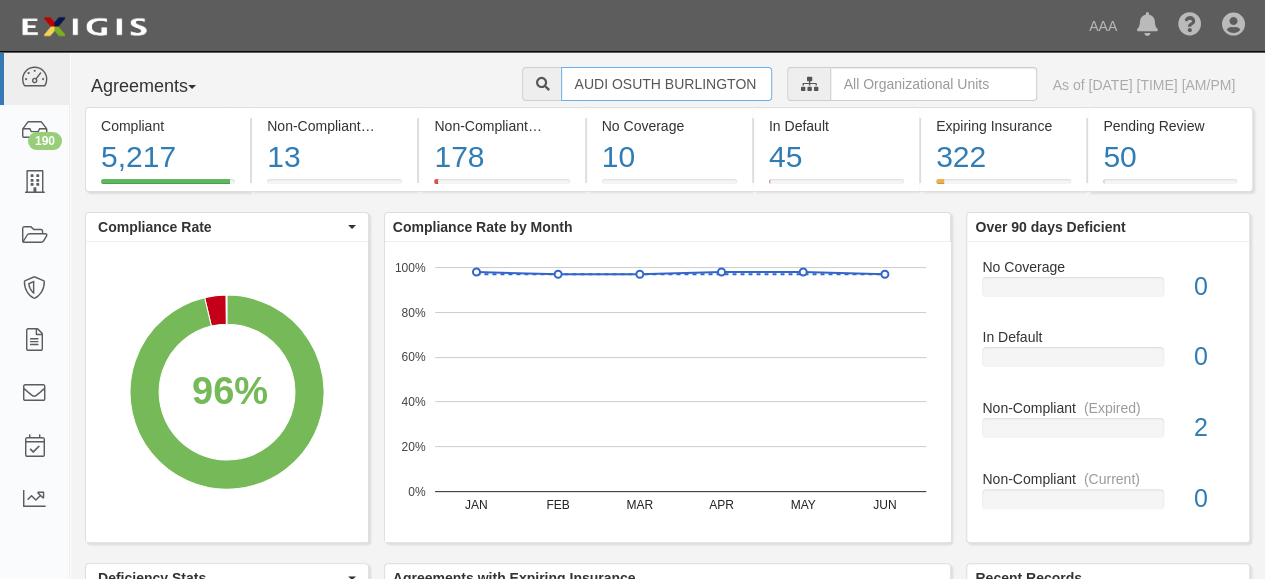 scroll, scrollTop: 0, scrollLeft: 0, axis: both 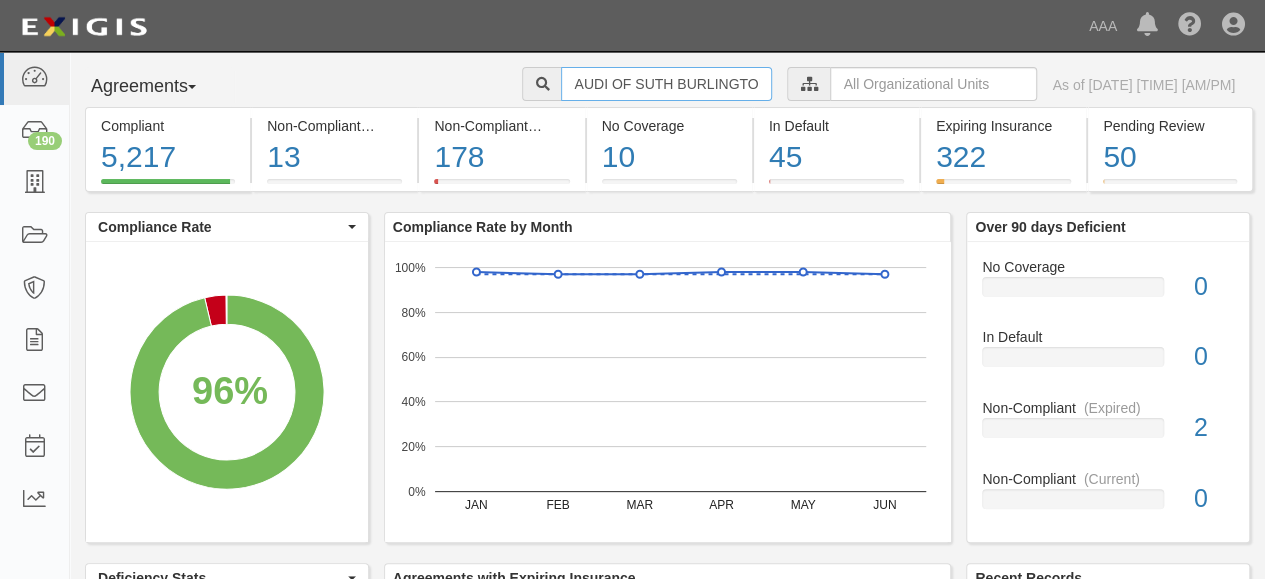 click on "AUDI OF SUTH BURLINGTON" at bounding box center [666, 84] 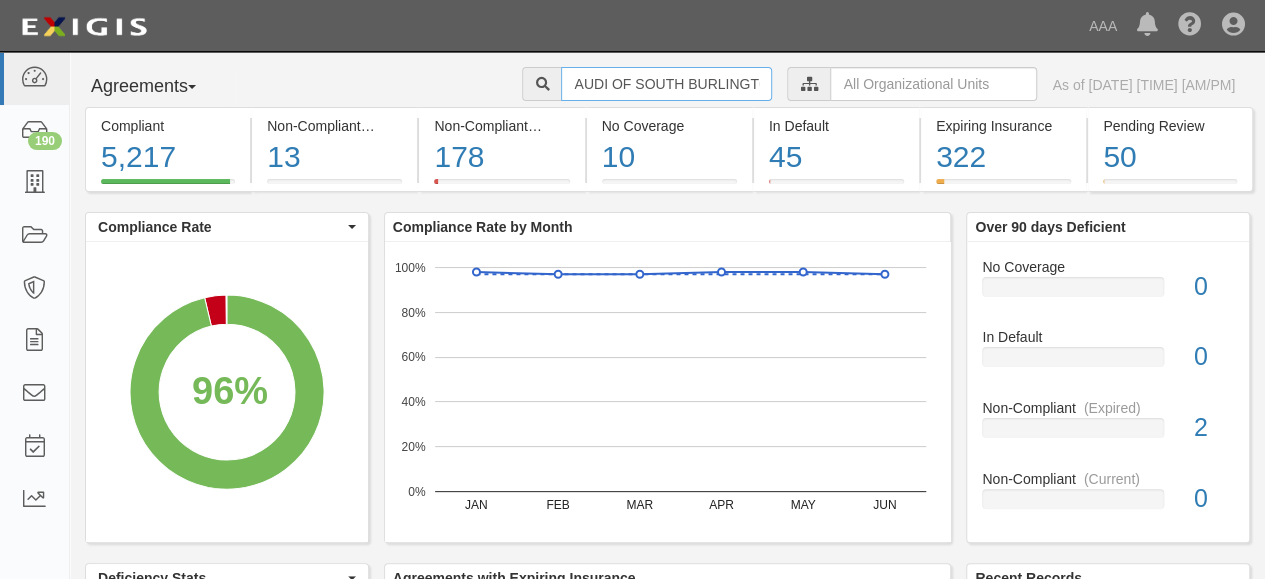 type on "AUDI OF SOUTH BURLINGTON" 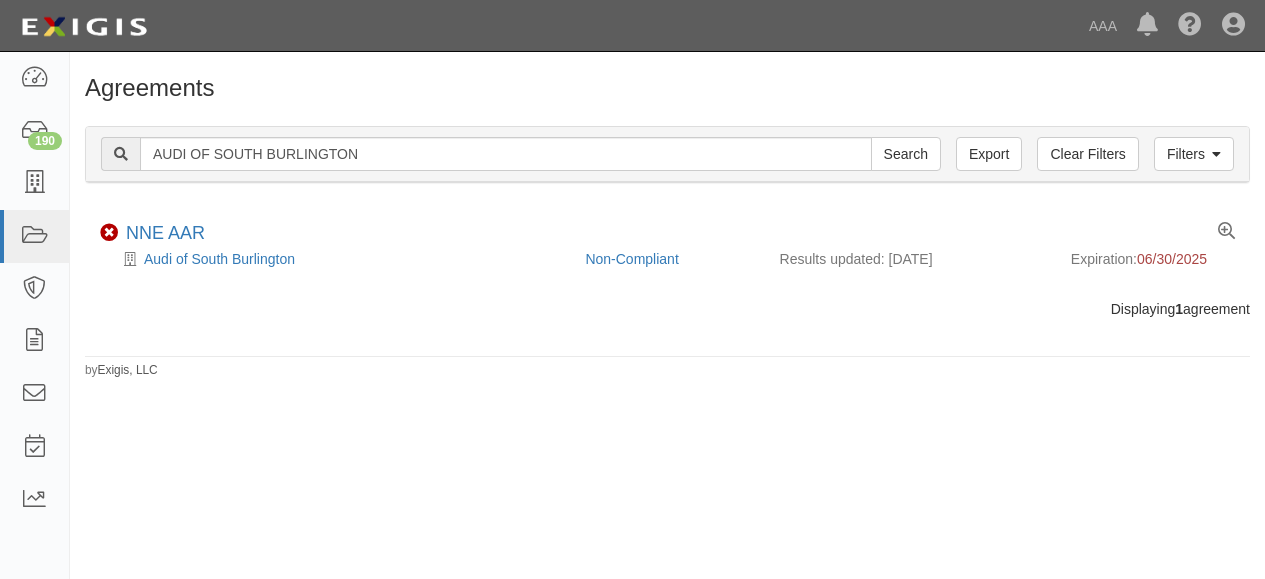 scroll, scrollTop: 0, scrollLeft: 0, axis: both 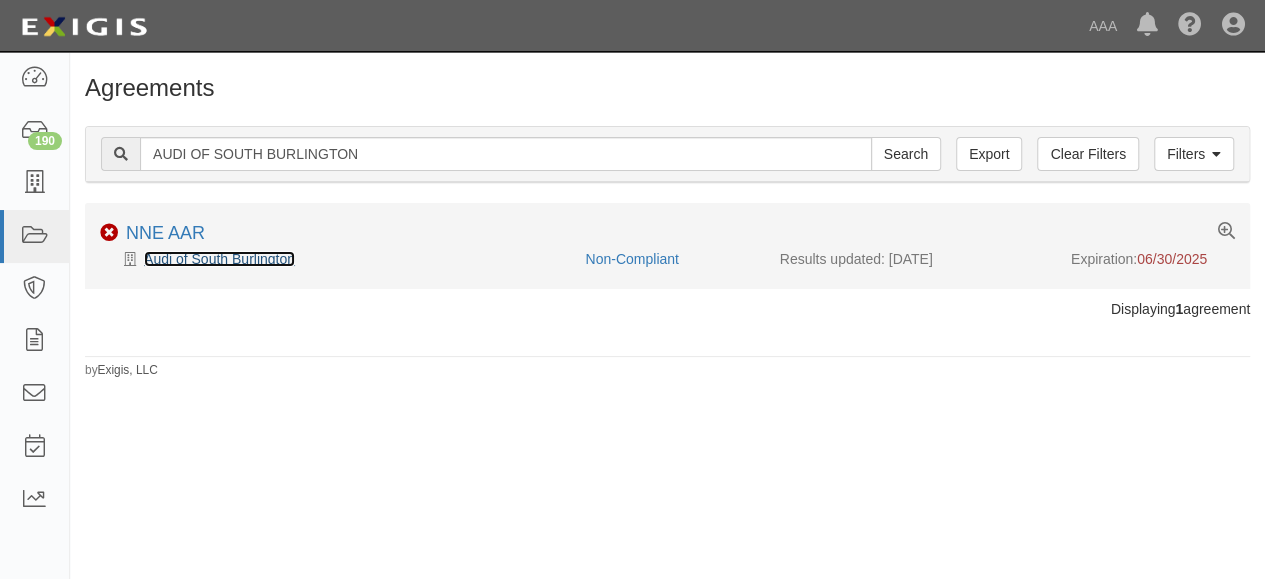click on "Audi of South Burlington" at bounding box center [219, 259] 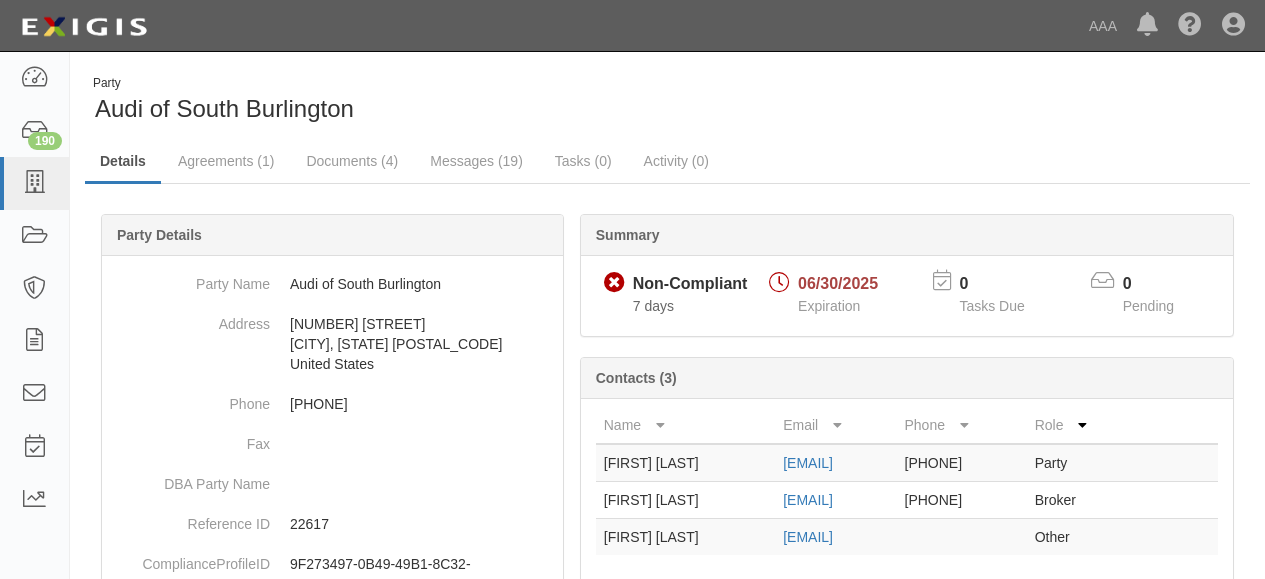 scroll, scrollTop: 0, scrollLeft: 0, axis: both 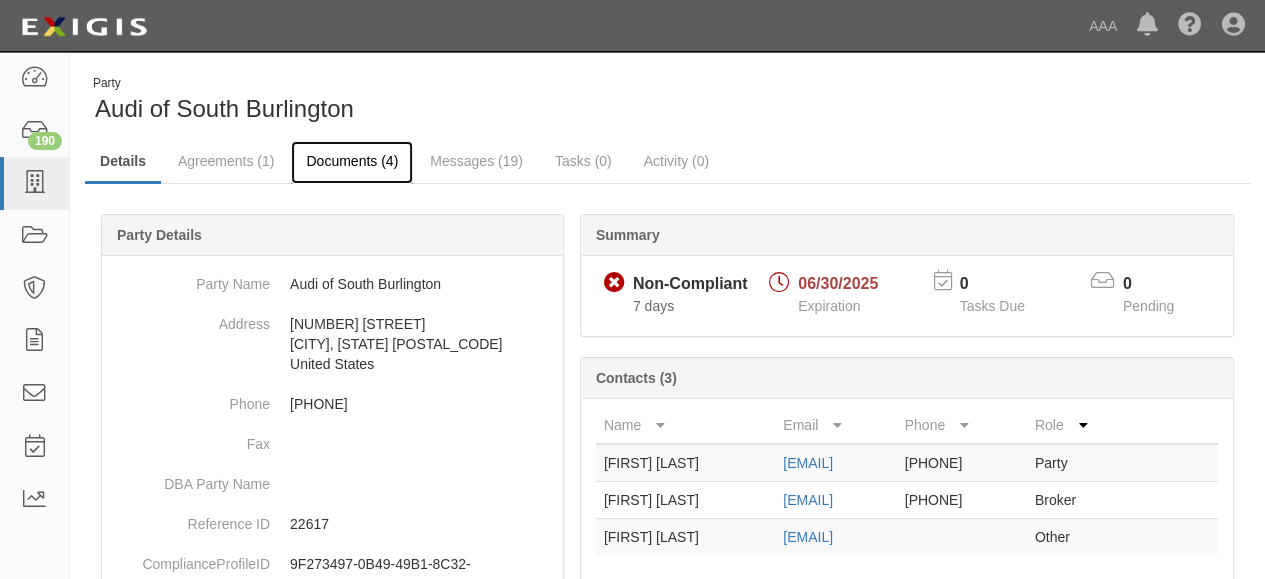 click on "Documents (4)" at bounding box center (352, 162) 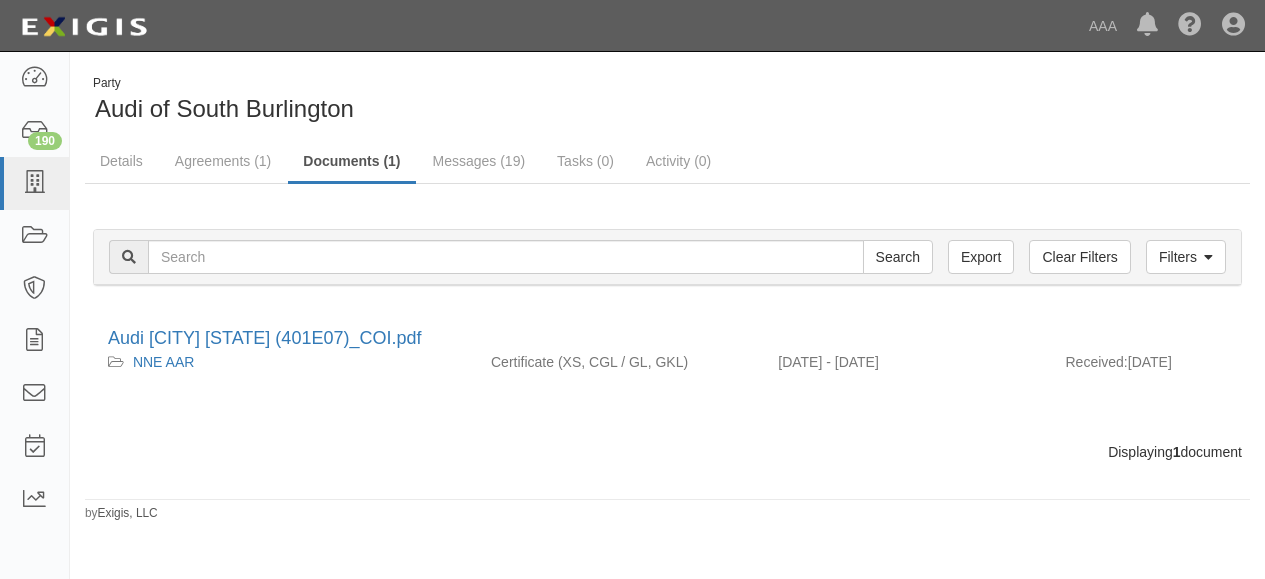 scroll, scrollTop: 0, scrollLeft: 0, axis: both 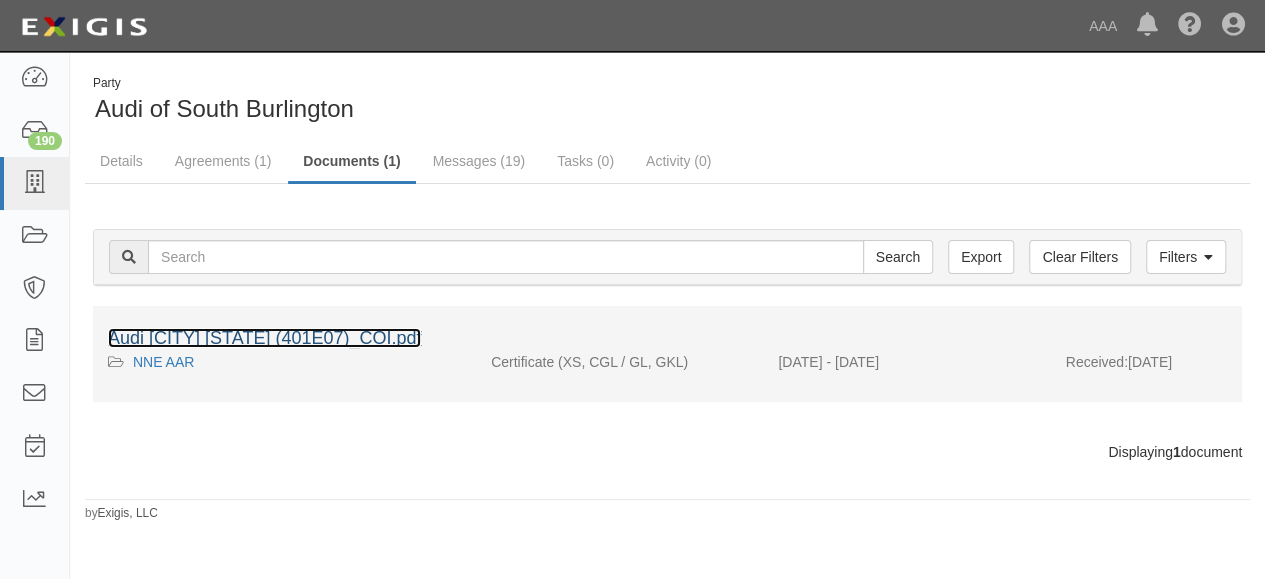 click on "Audi [CITY] [STATE] (401E07)_COI.pdf" at bounding box center (264, 338) 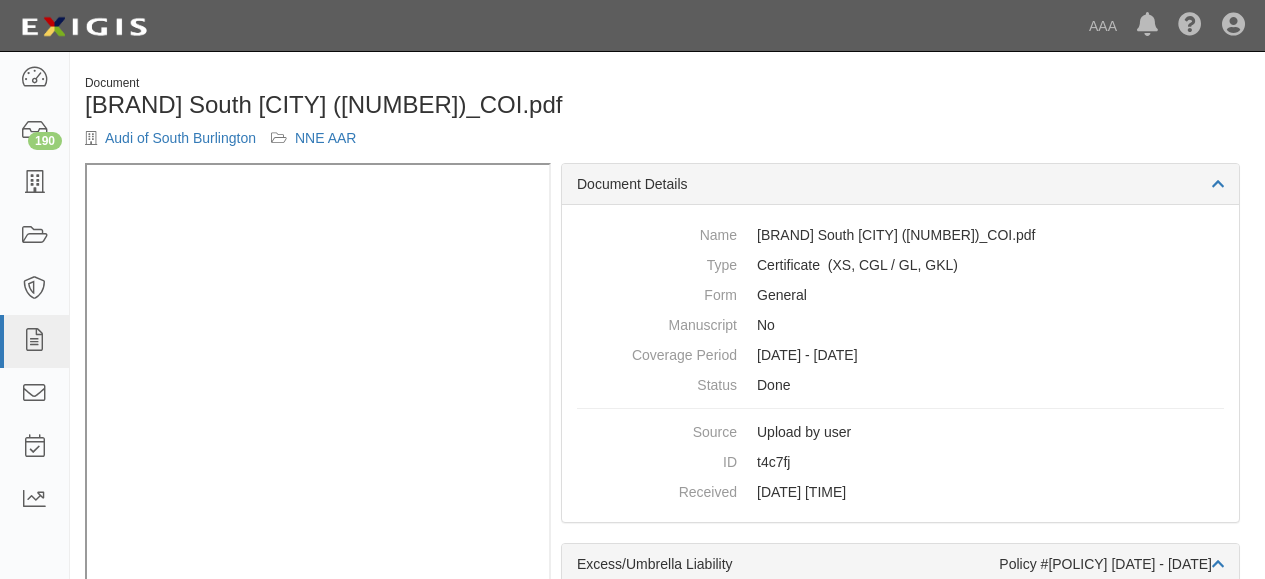 scroll, scrollTop: 0, scrollLeft: 0, axis: both 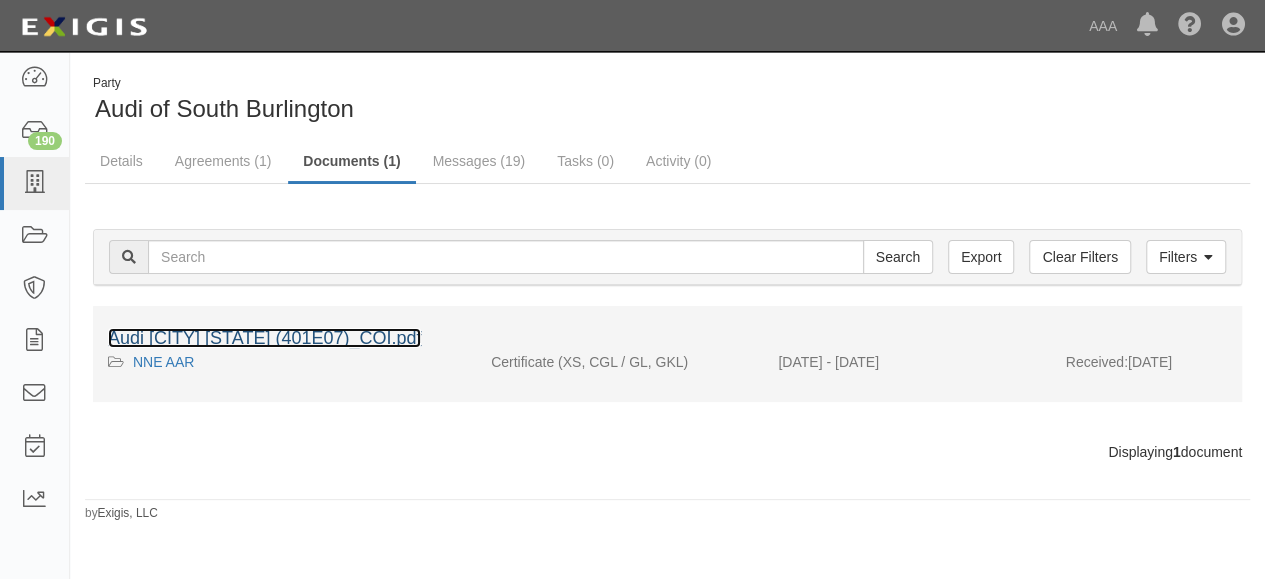 click on "Audi [CITY] [STATE] (401E07)_COI.pdf" at bounding box center (264, 338) 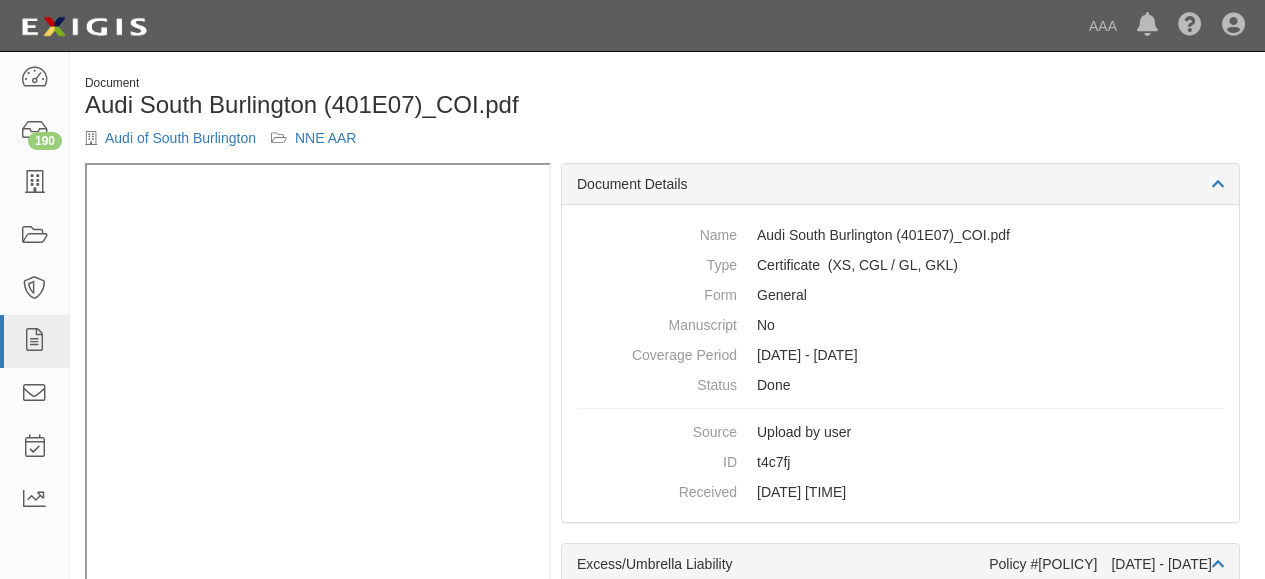 scroll, scrollTop: 0, scrollLeft: 0, axis: both 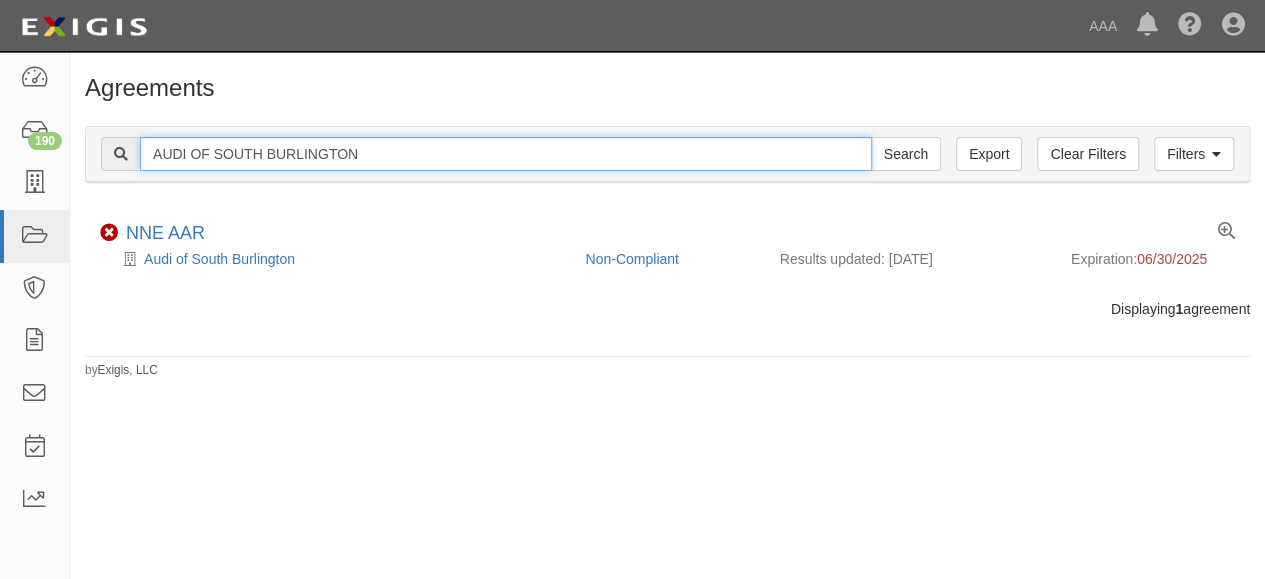 click on "AUDI OF SOUTH BURLINGTON" at bounding box center (506, 154) 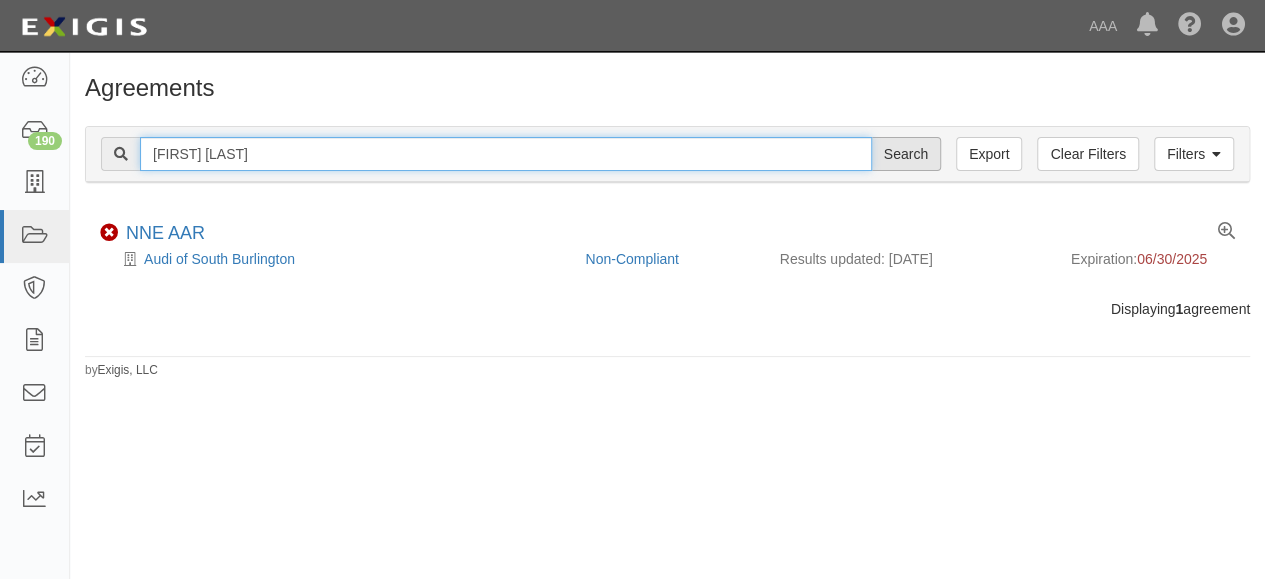 type on "[FIRST] [LAST]" 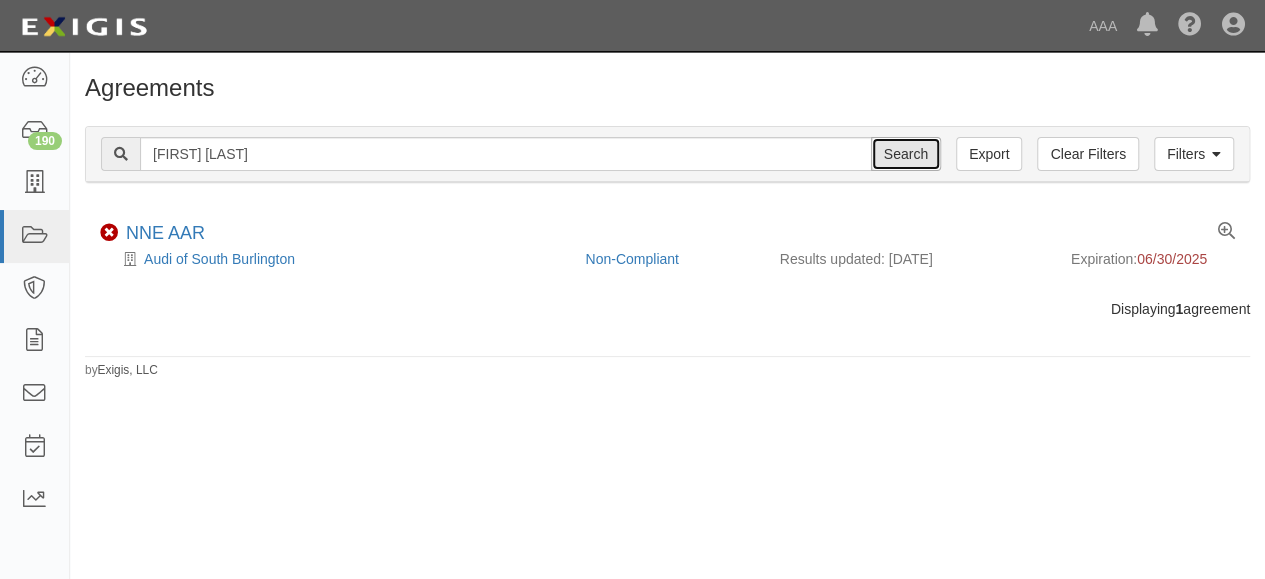 click on "Search" at bounding box center (906, 154) 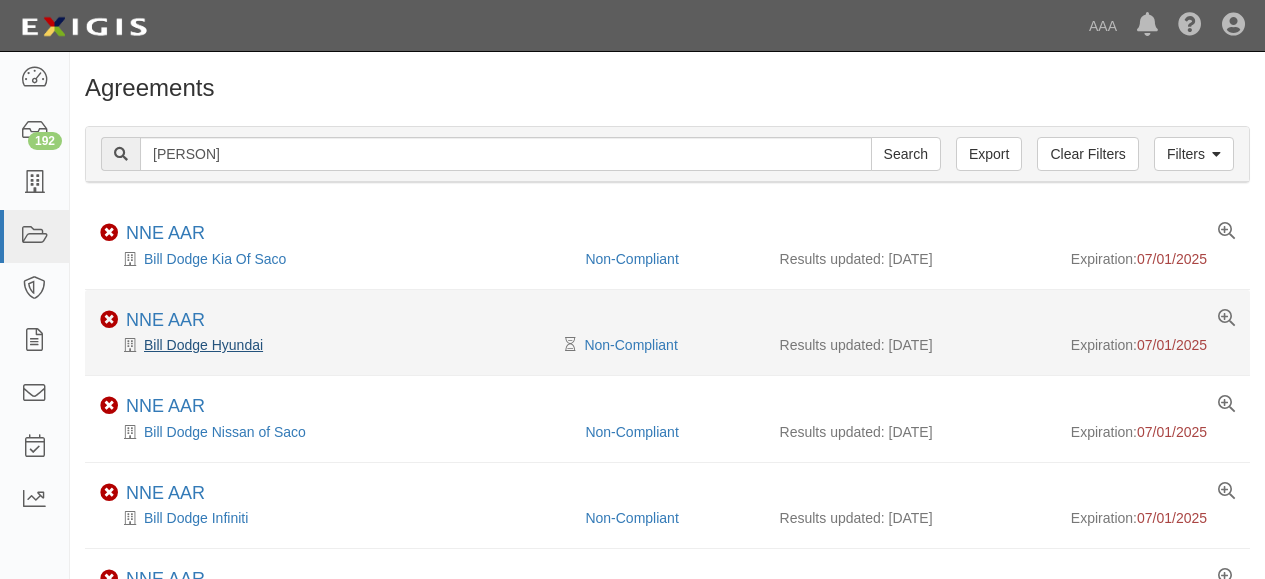 scroll, scrollTop: 0, scrollLeft: 0, axis: both 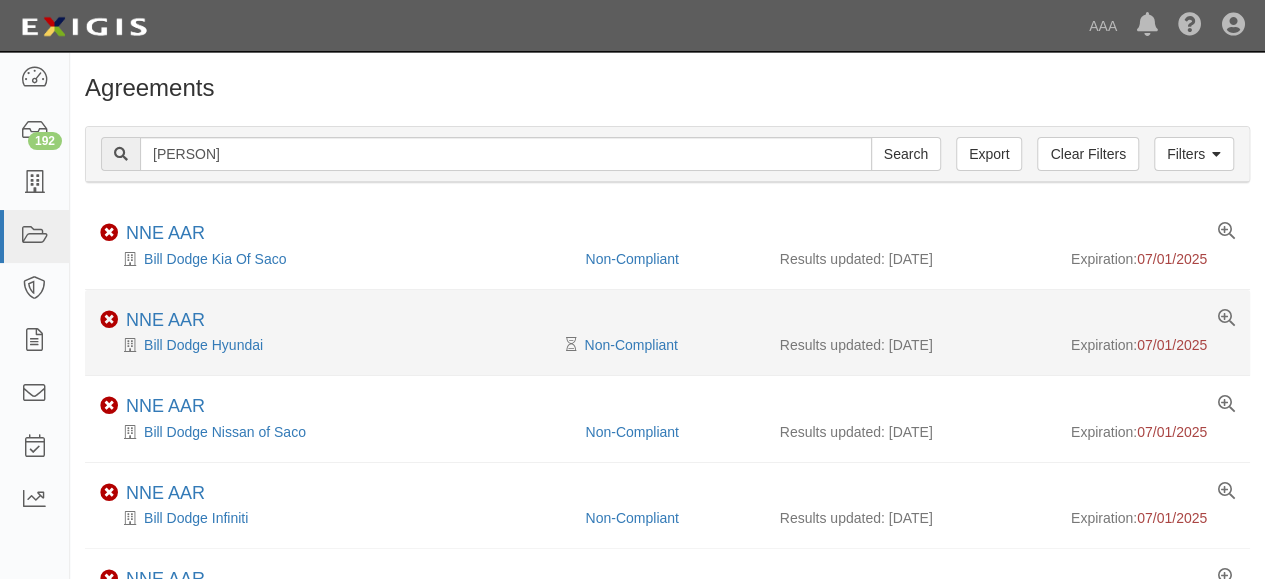 click on "Non-Compliant NNE AAR Bill Dodge Hyundai Pending Review Non-Compliant Results updated: [DATE] Expiration:  [DATE] All Deficient There are no deficiencies Non-Compliant Garage Keepers Liability Non-Compliant Commercial General Liability / Garage Liability Requirement set: NNE AAR 6 days (since [DATE])" at bounding box center (667, 333) 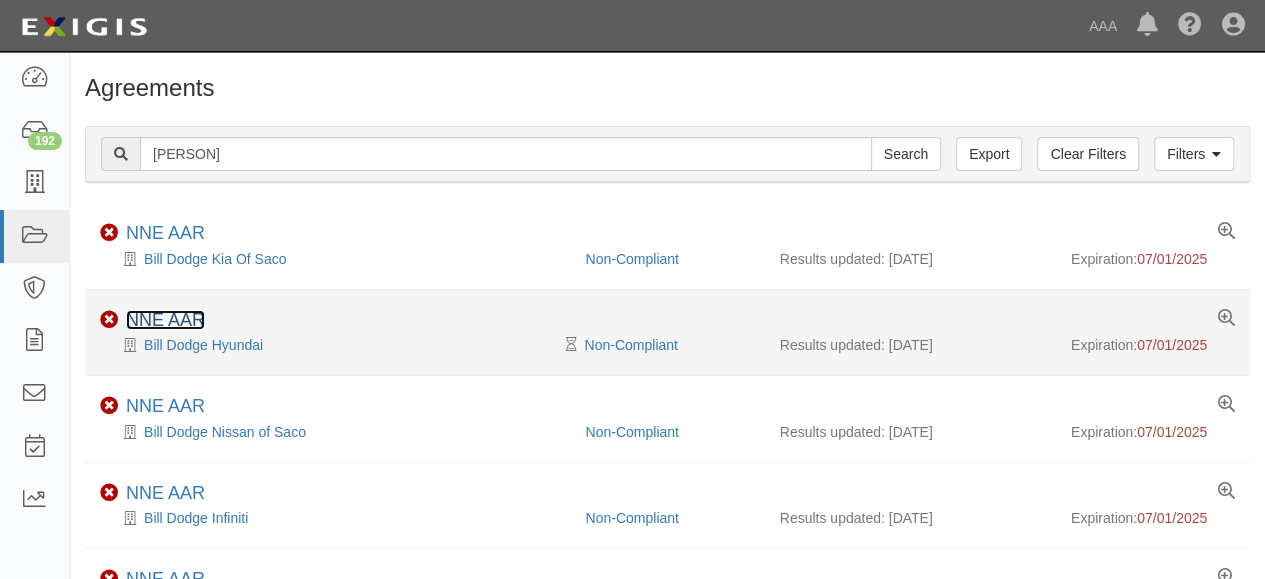 click on "NNE AAR" at bounding box center (165, 320) 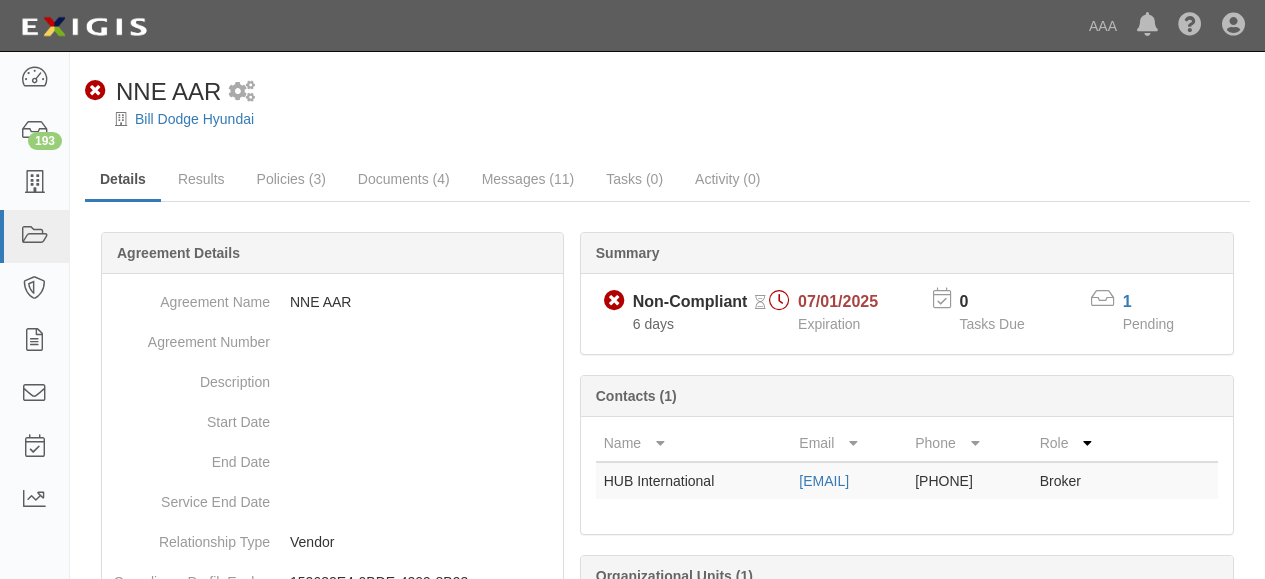scroll, scrollTop: 0, scrollLeft: 0, axis: both 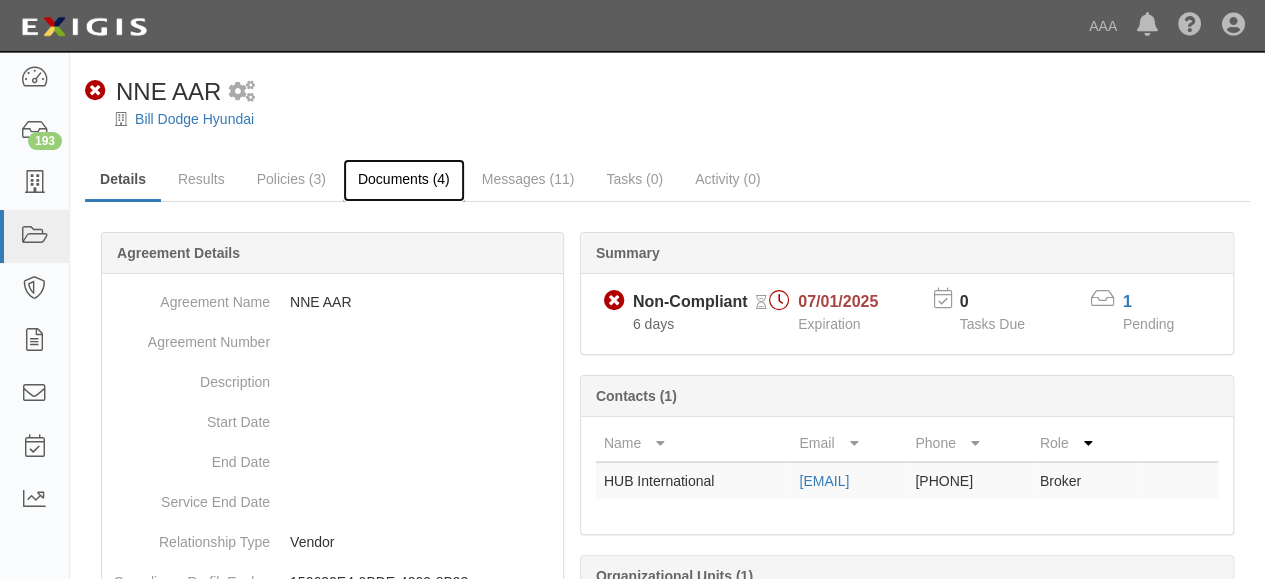 click on "Documents (4)" at bounding box center (404, 180) 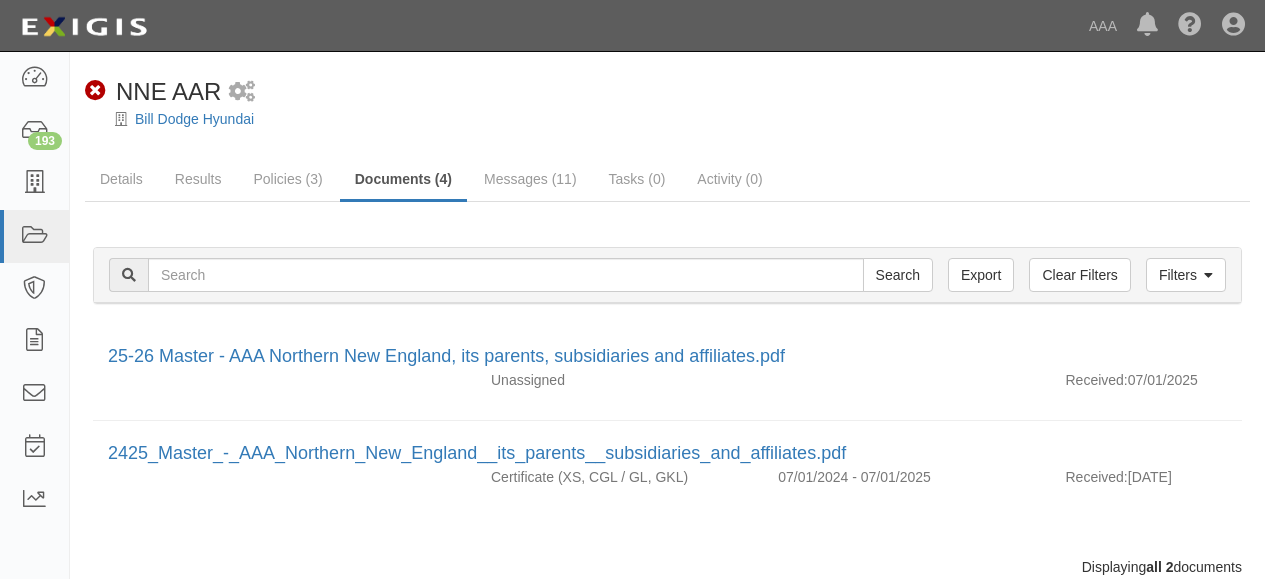 scroll, scrollTop: 0, scrollLeft: 0, axis: both 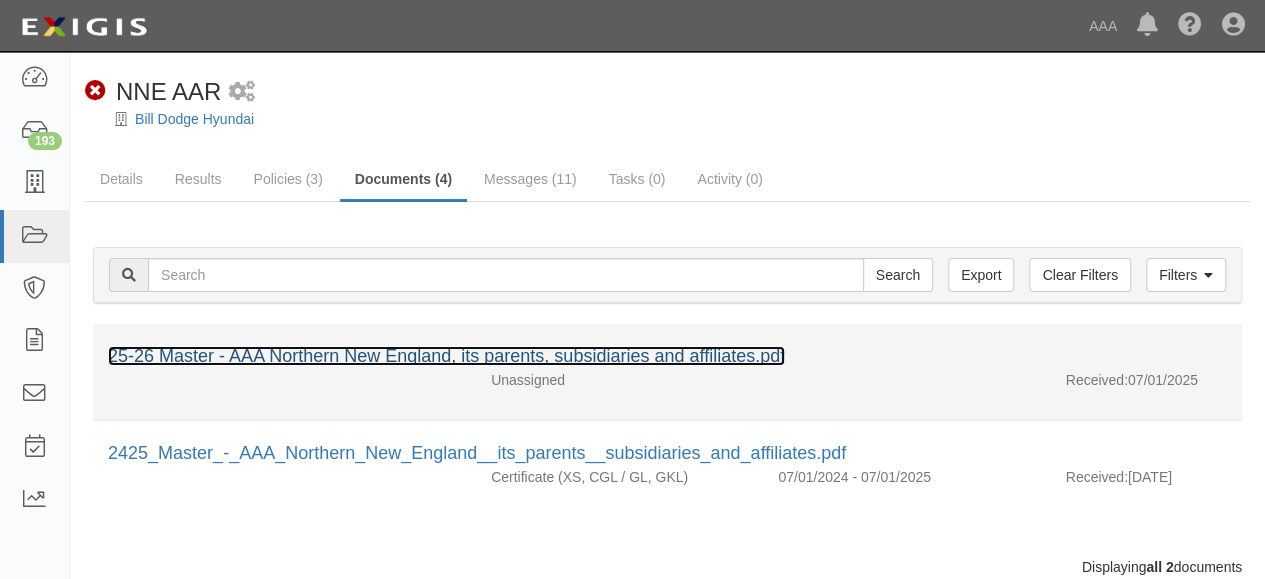 click on "25-26 Master - AAA Northern New England, its parents, subsidiaries and affiliates.pdf" at bounding box center [446, 356] 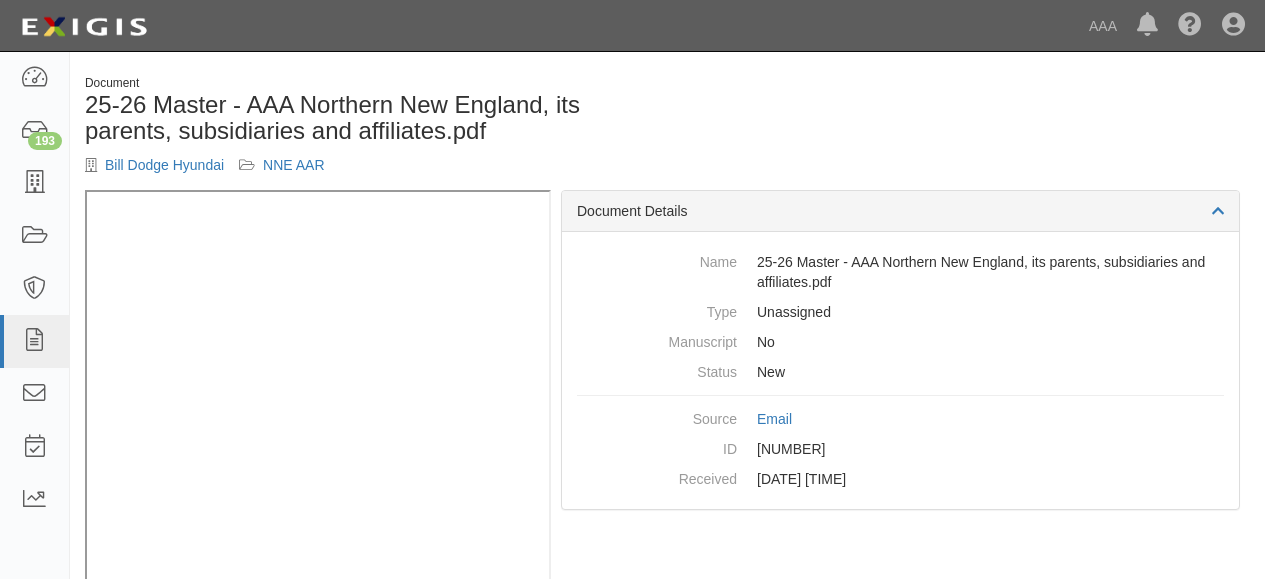 scroll, scrollTop: 0, scrollLeft: 0, axis: both 